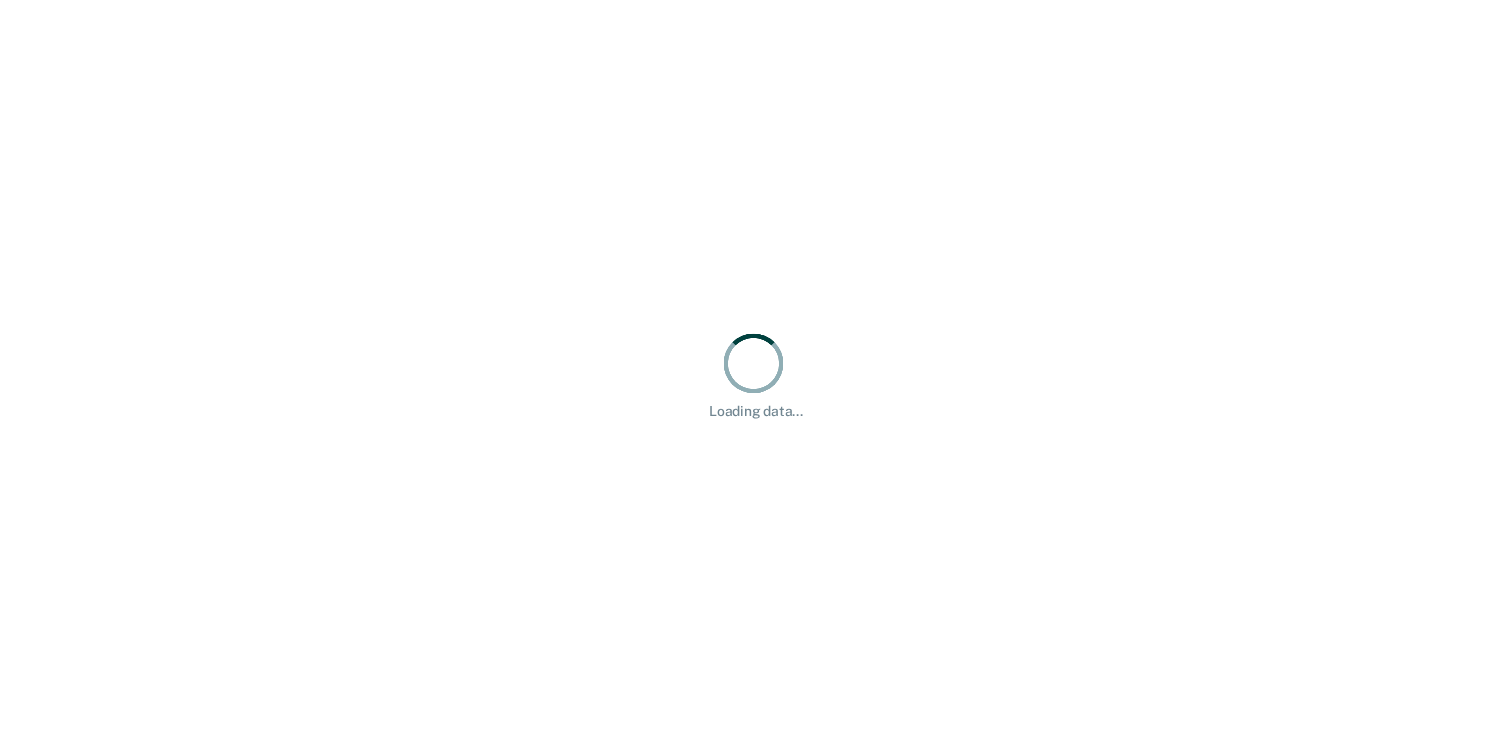 scroll, scrollTop: 0, scrollLeft: 0, axis: both 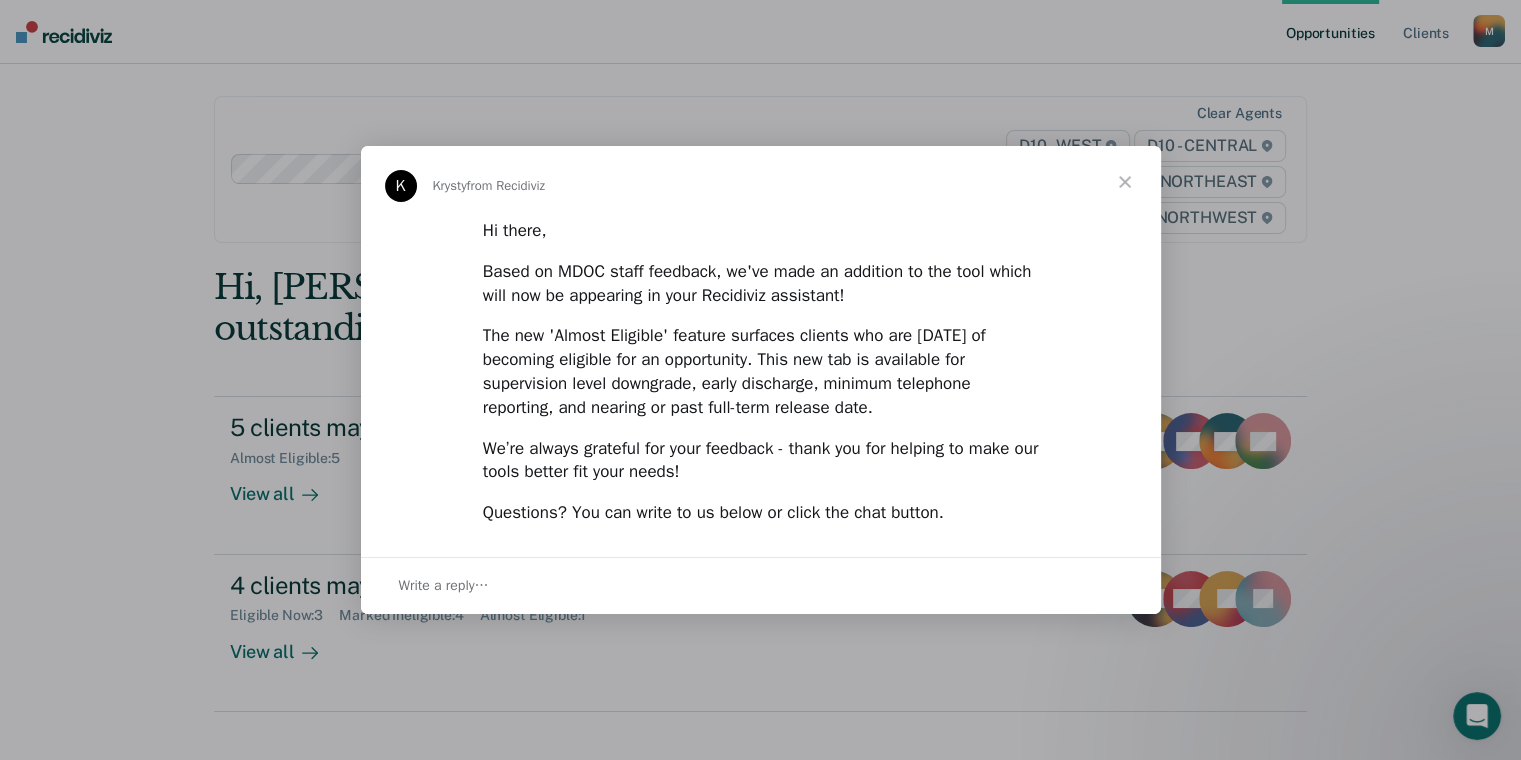 click at bounding box center (1125, 182) 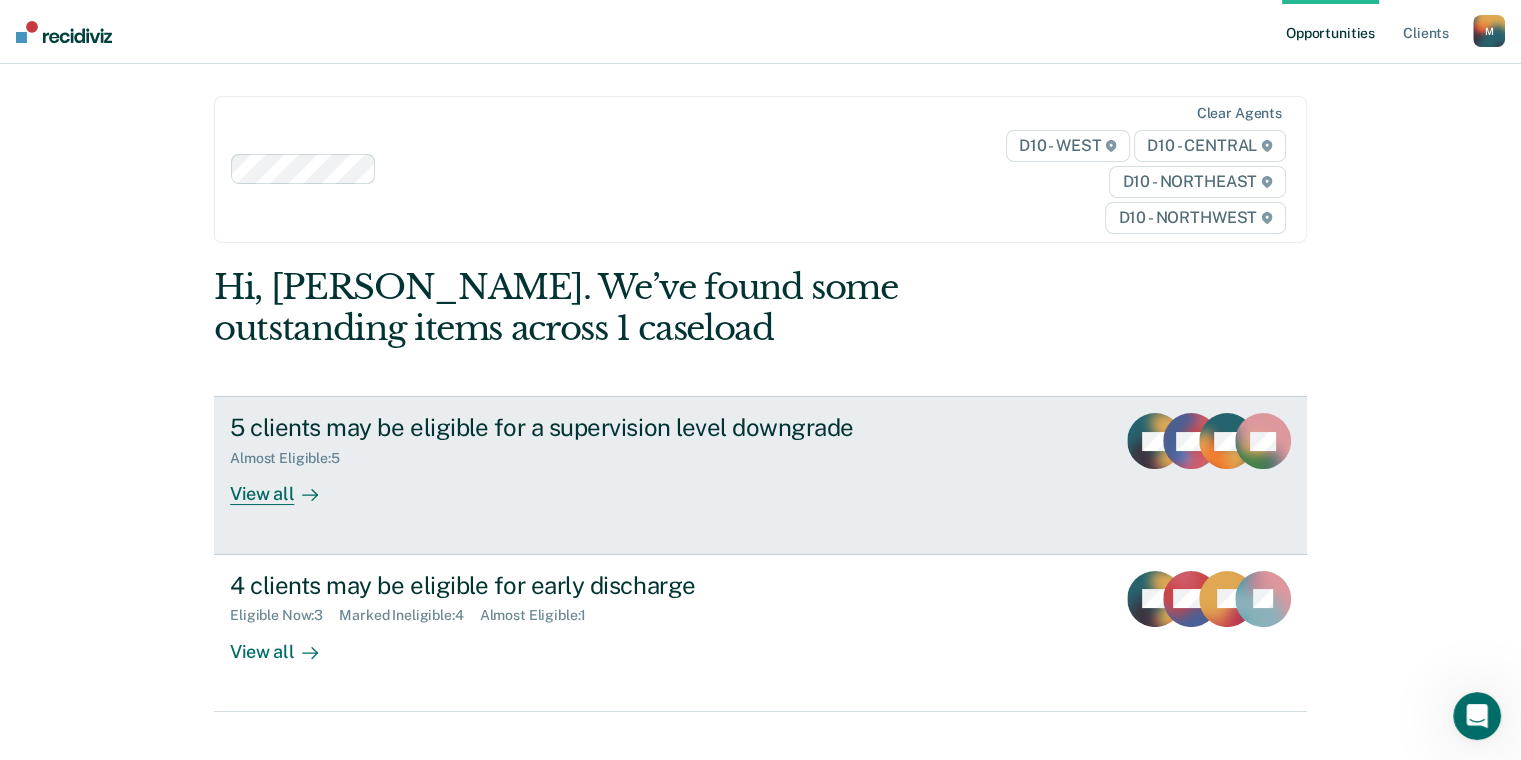 click on "View all" at bounding box center [286, 486] 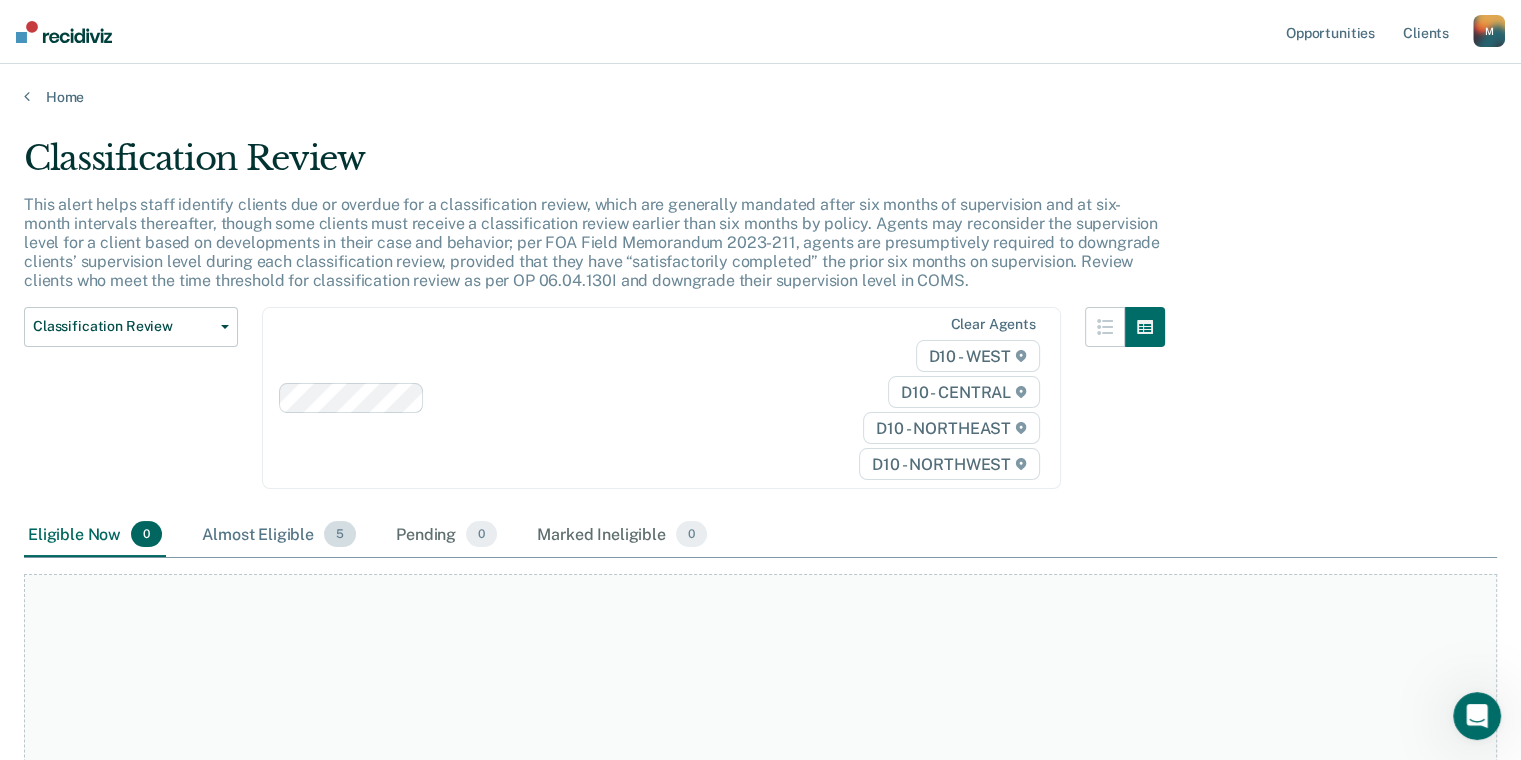 click on "Almost Eligible 5" at bounding box center [279, 535] 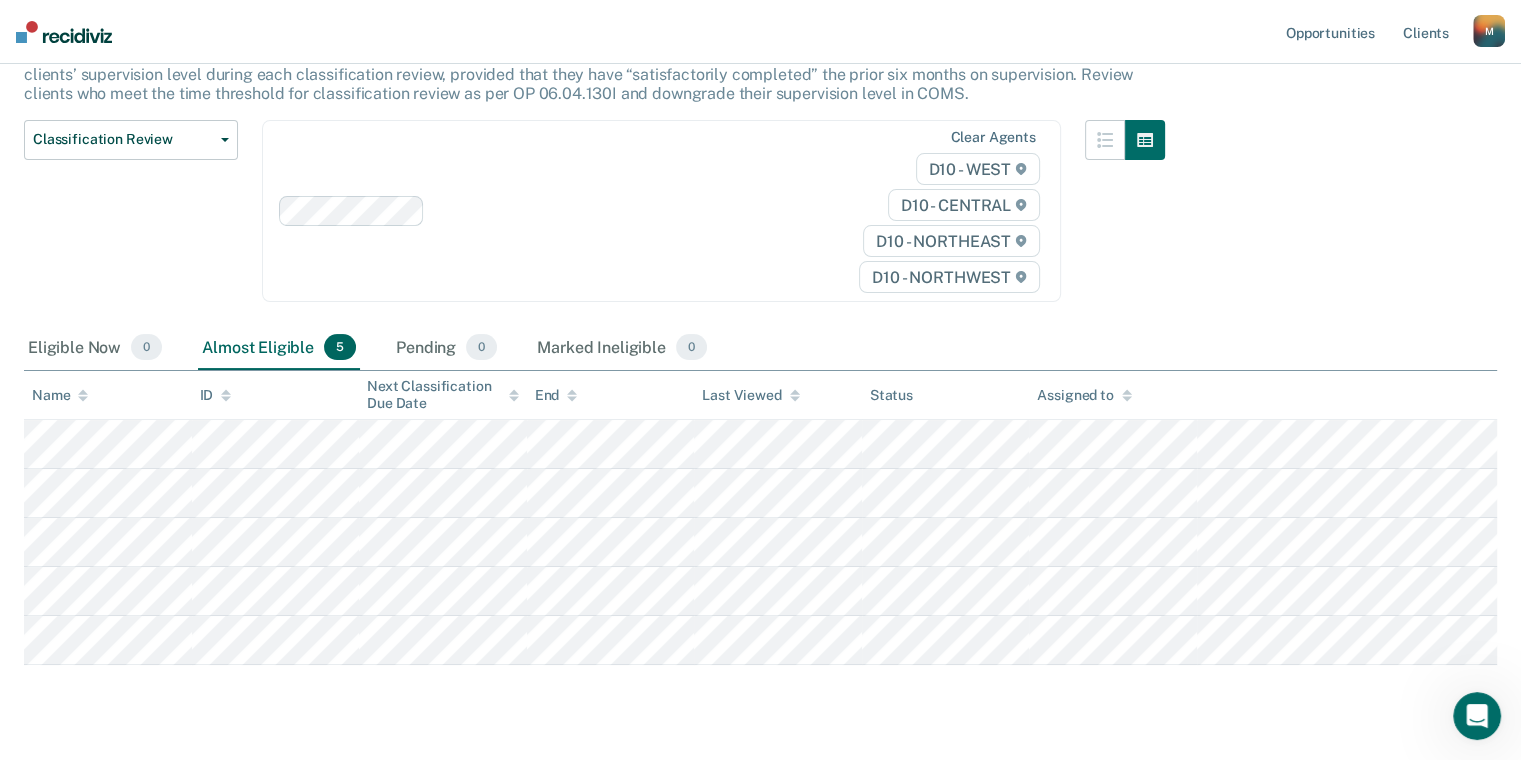 scroll, scrollTop: 234, scrollLeft: 0, axis: vertical 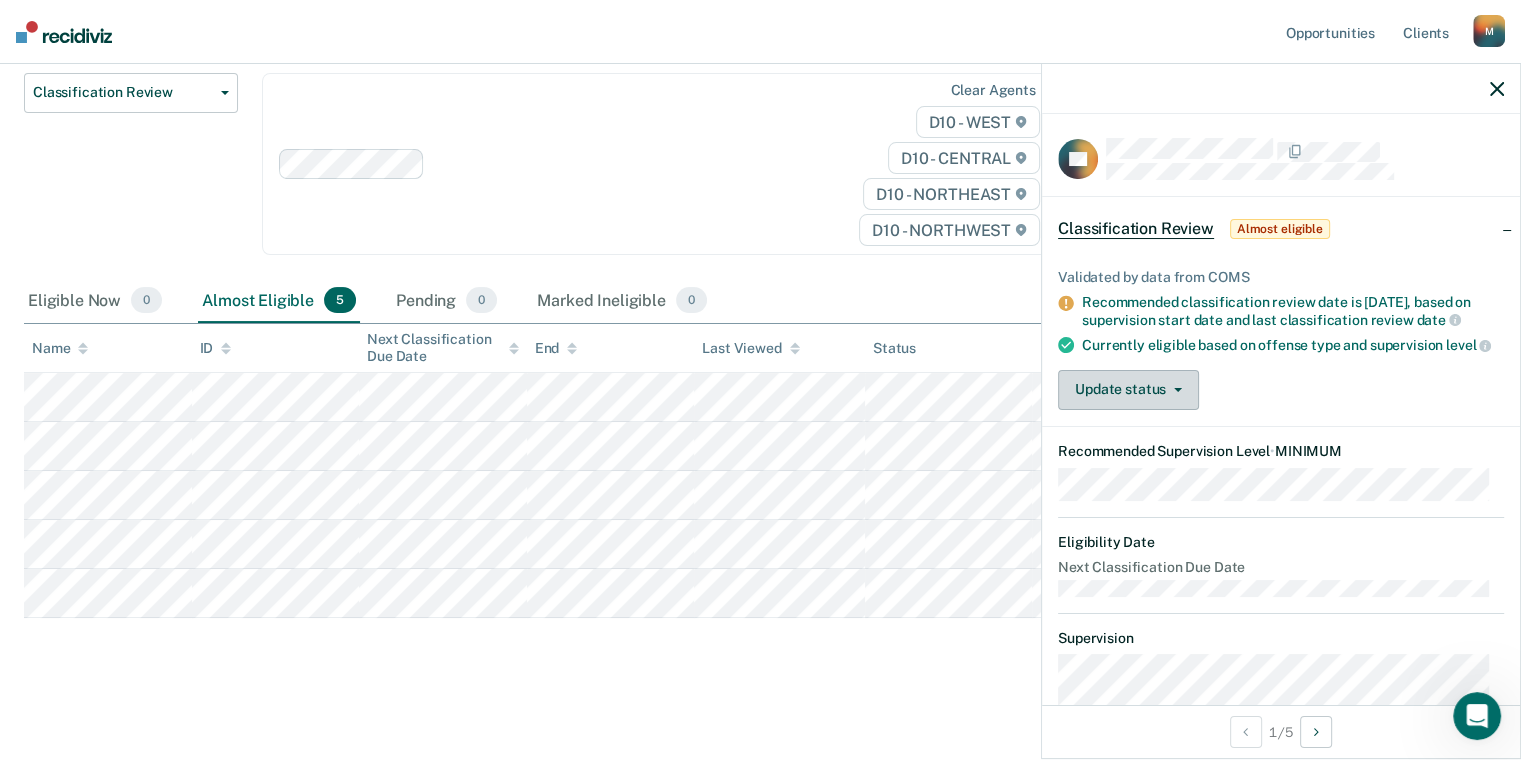 click on "Update status" at bounding box center [1128, 390] 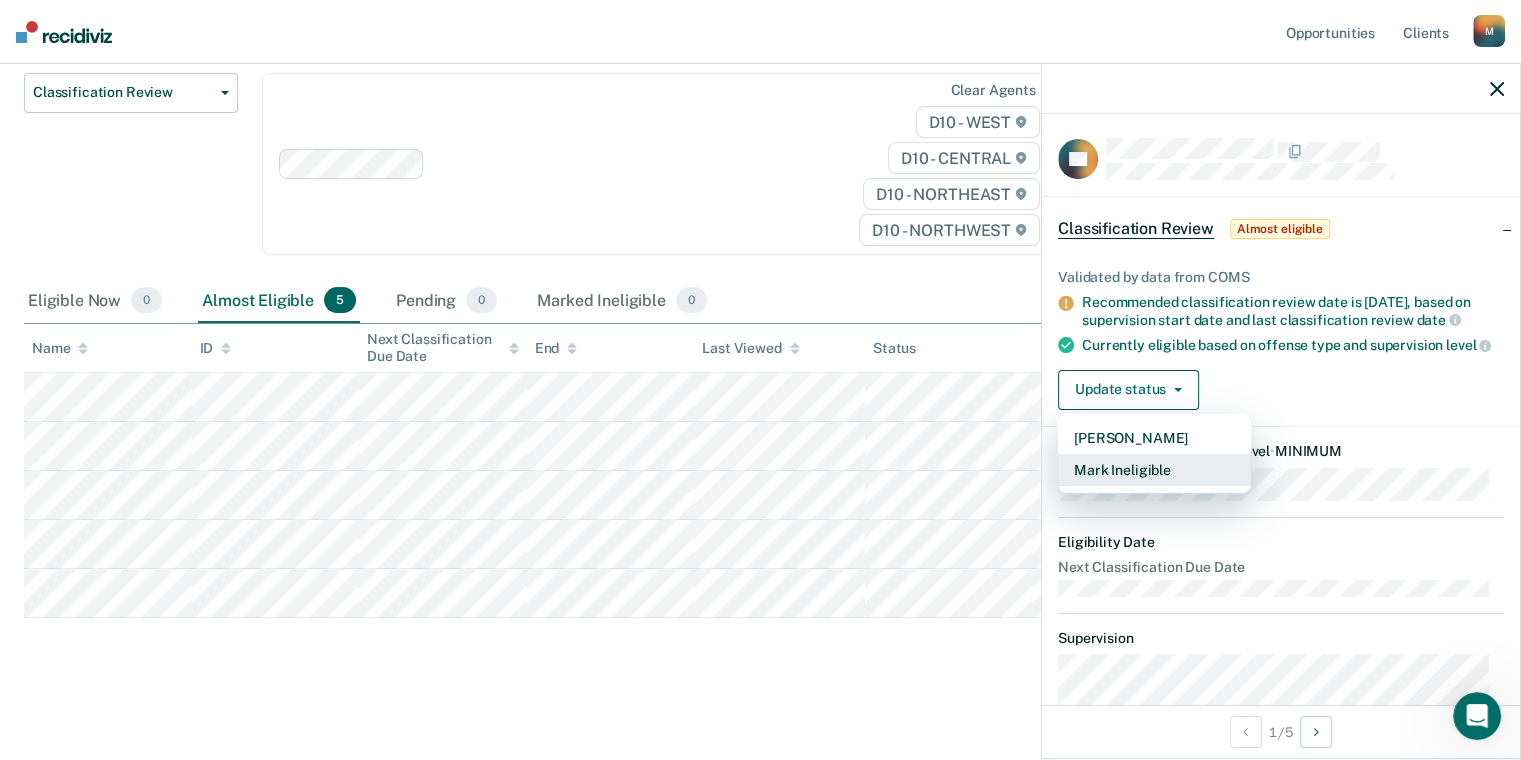 click on "Mark Ineligible" at bounding box center (1154, 470) 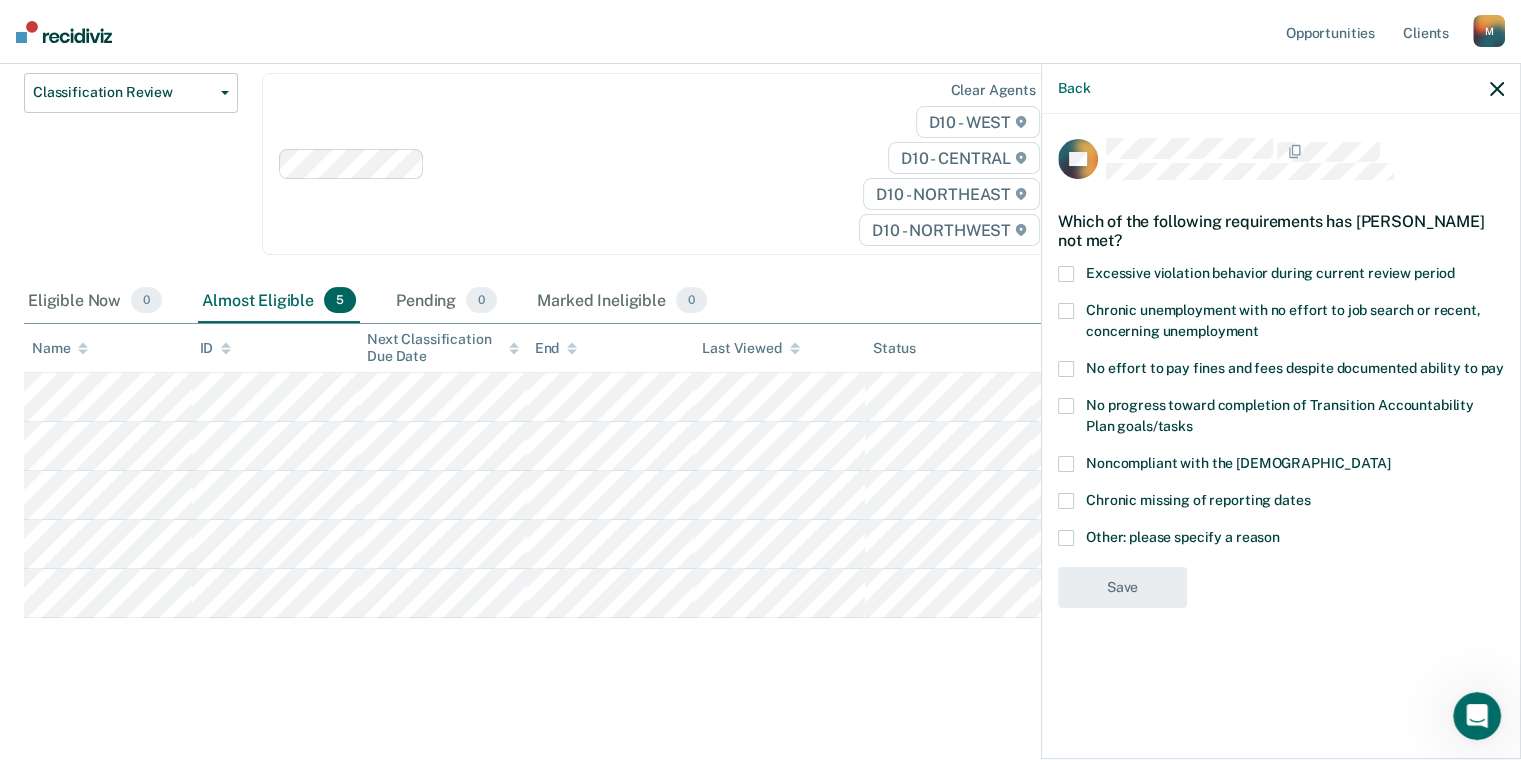 click at bounding box center (1066, 538) 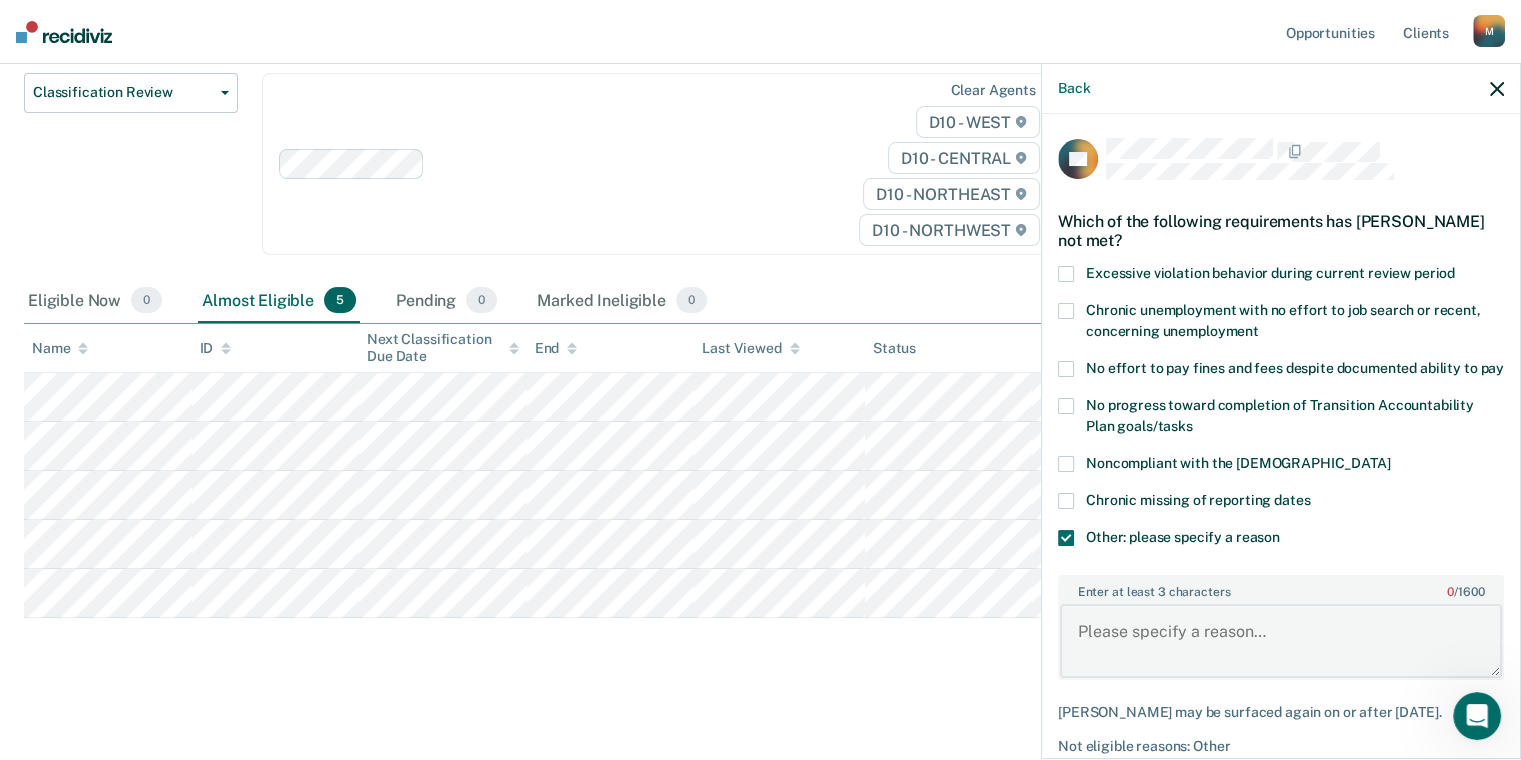 click on "Enter at least 3 characters 0  /  1600" at bounding box center [1281, 641] 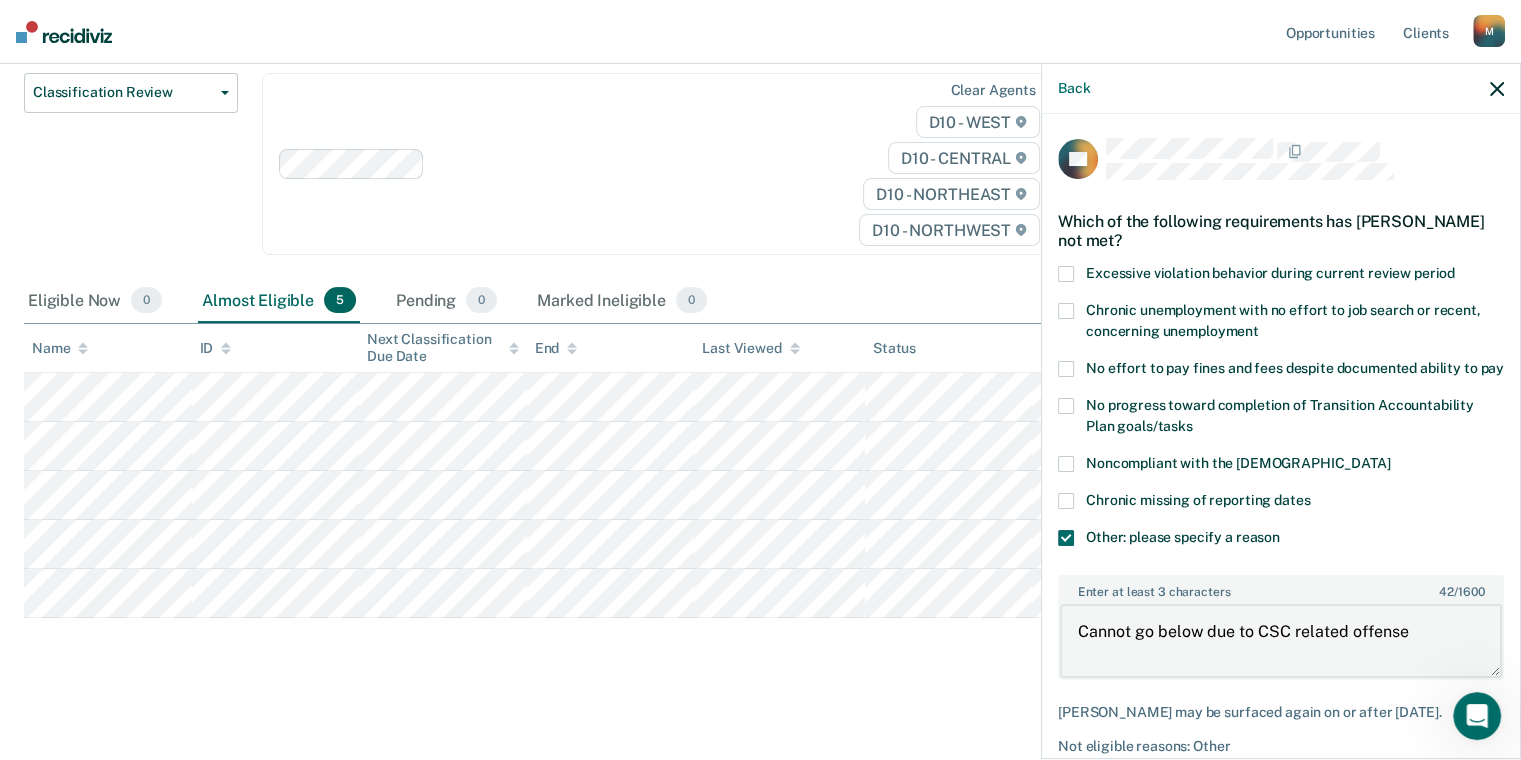 click on "Cannot go below due to CSC related offense" at bounding box center (1281, 641) 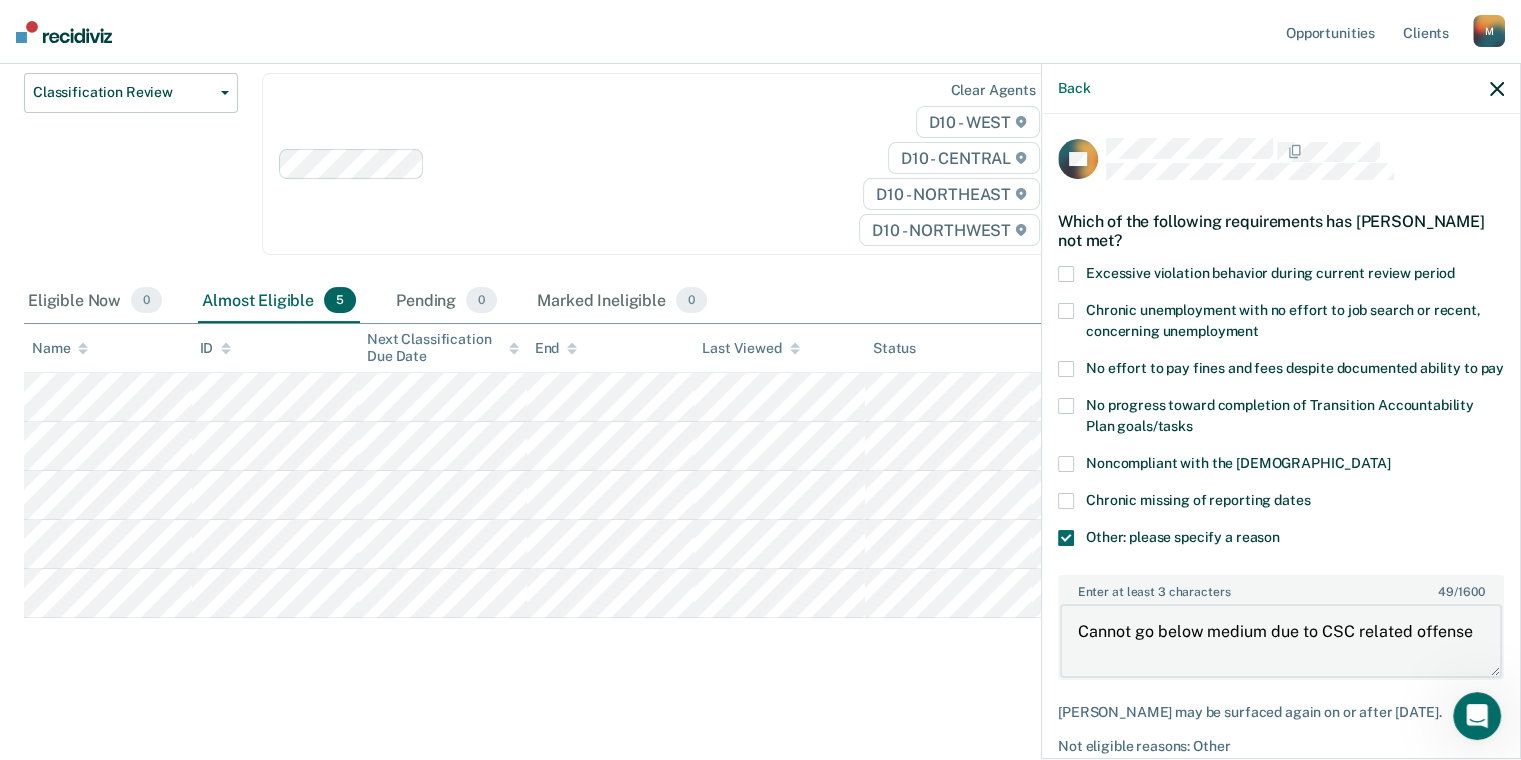 type on "Cannot go below medium due to CSC related offense" 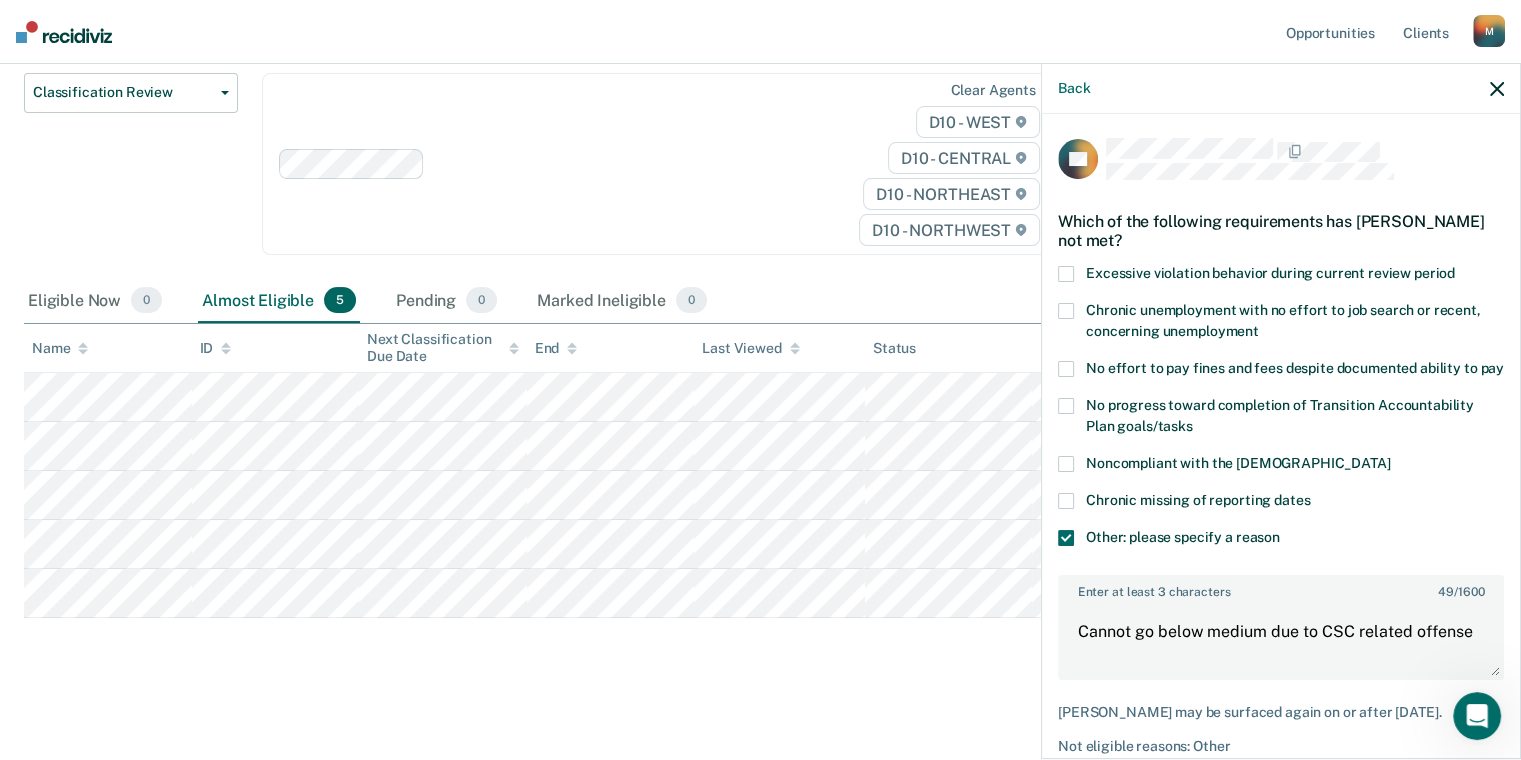 scroll, scrollTop: 125, scrollLeft: 0, axis: vertical 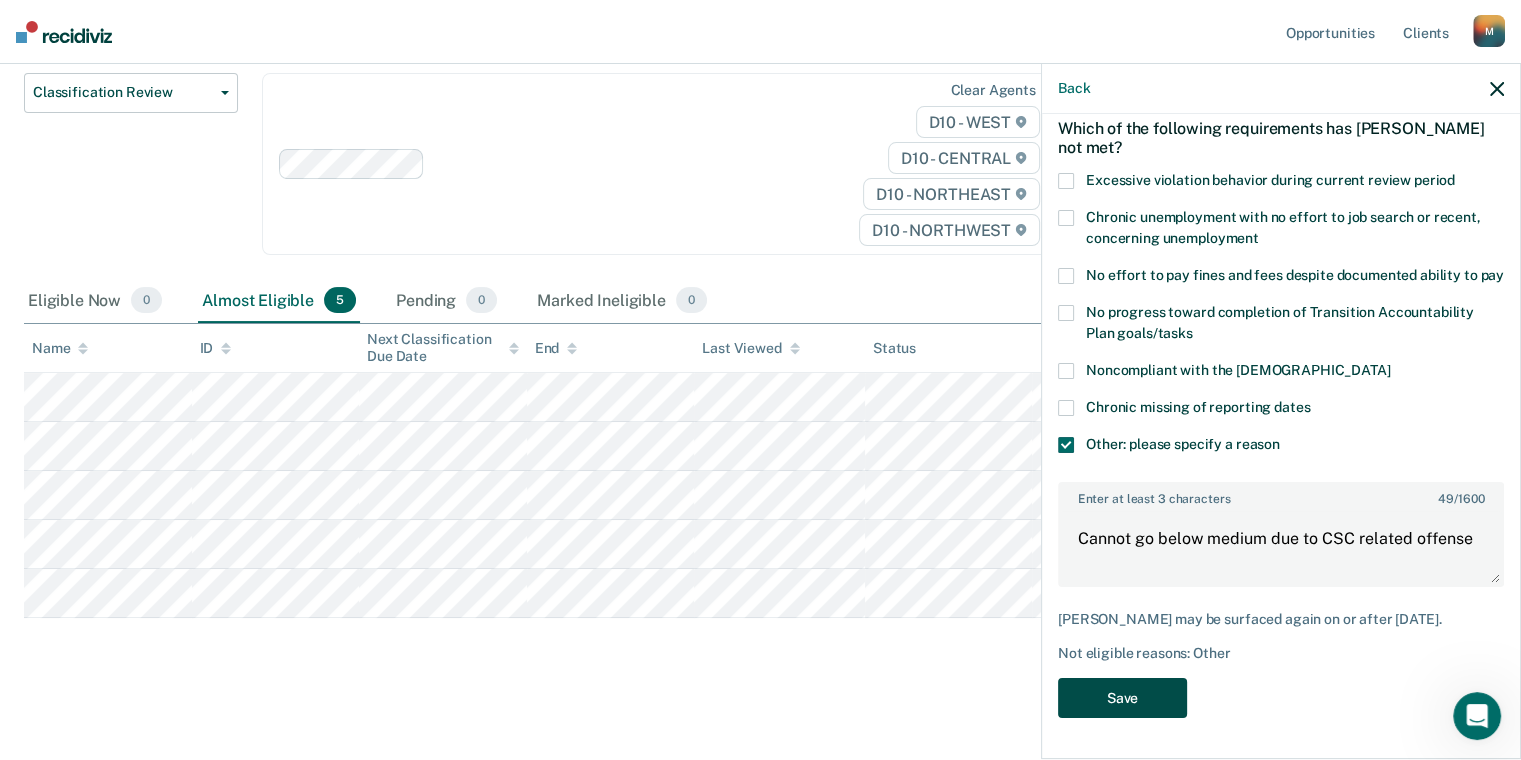 click on "Save" at bounding box center [1122, 698] 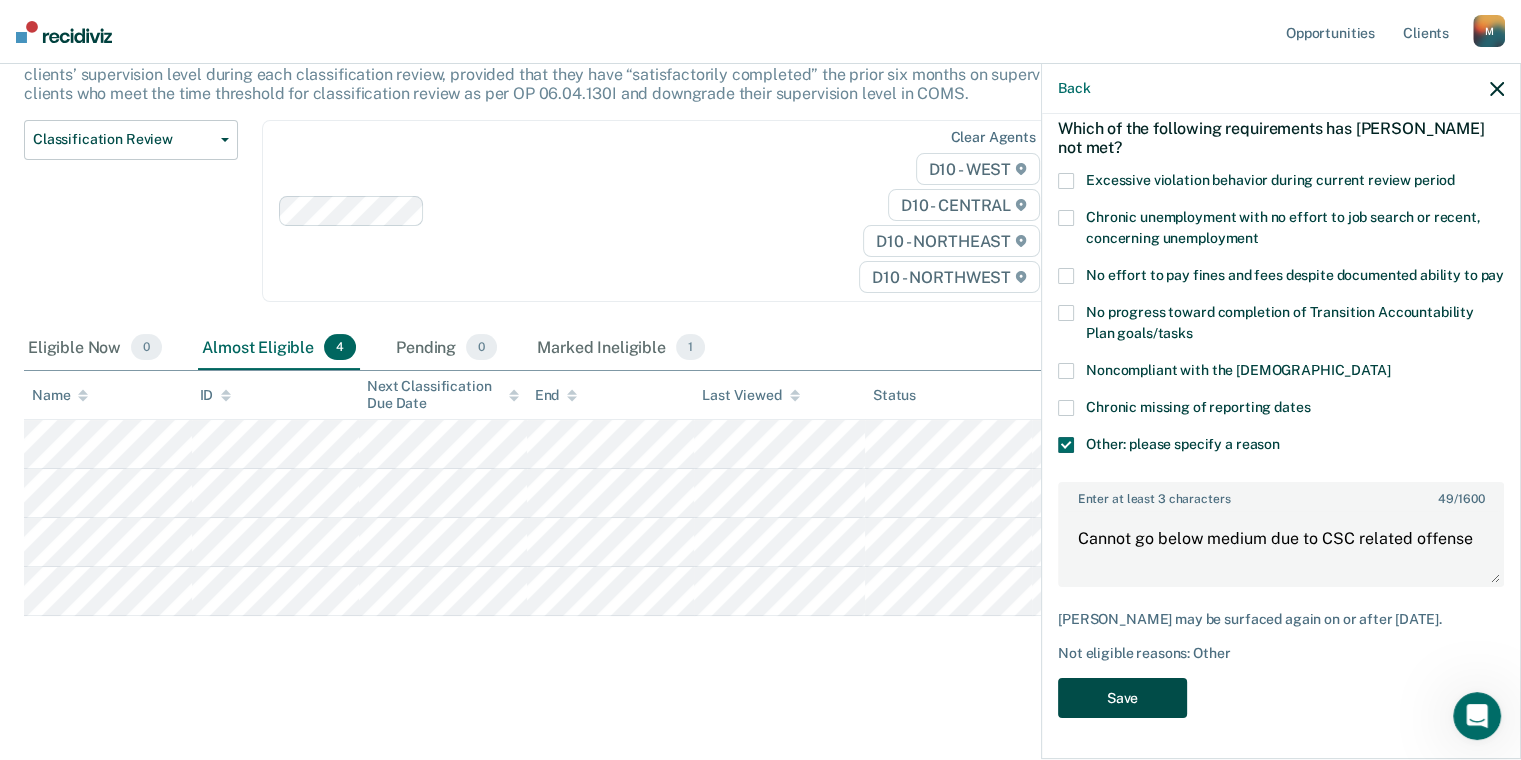 scroll, scrollTop: 184, scrollLeft: 0, axis: vertical 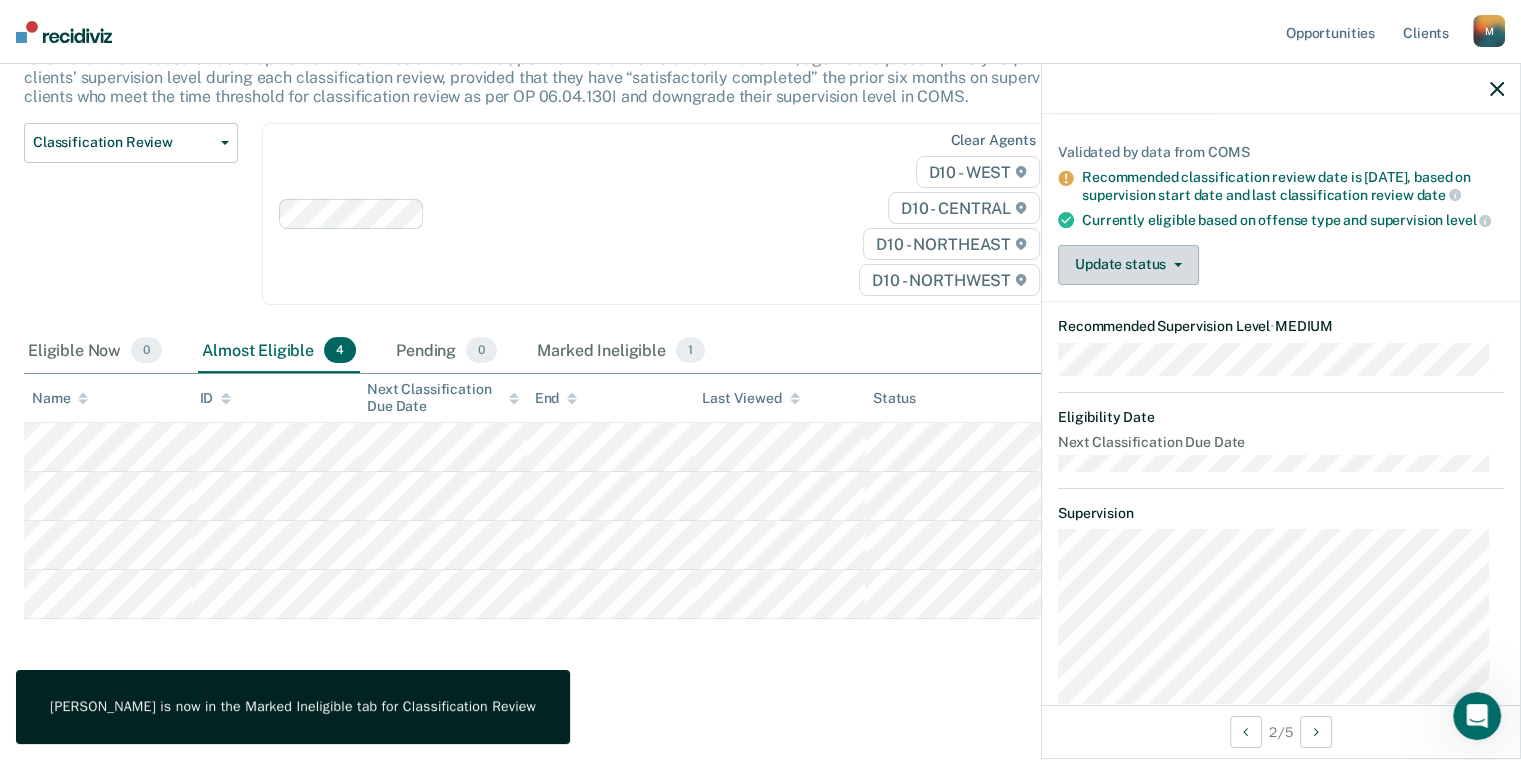 click on "Update status" at bounding box center (1128, 265) 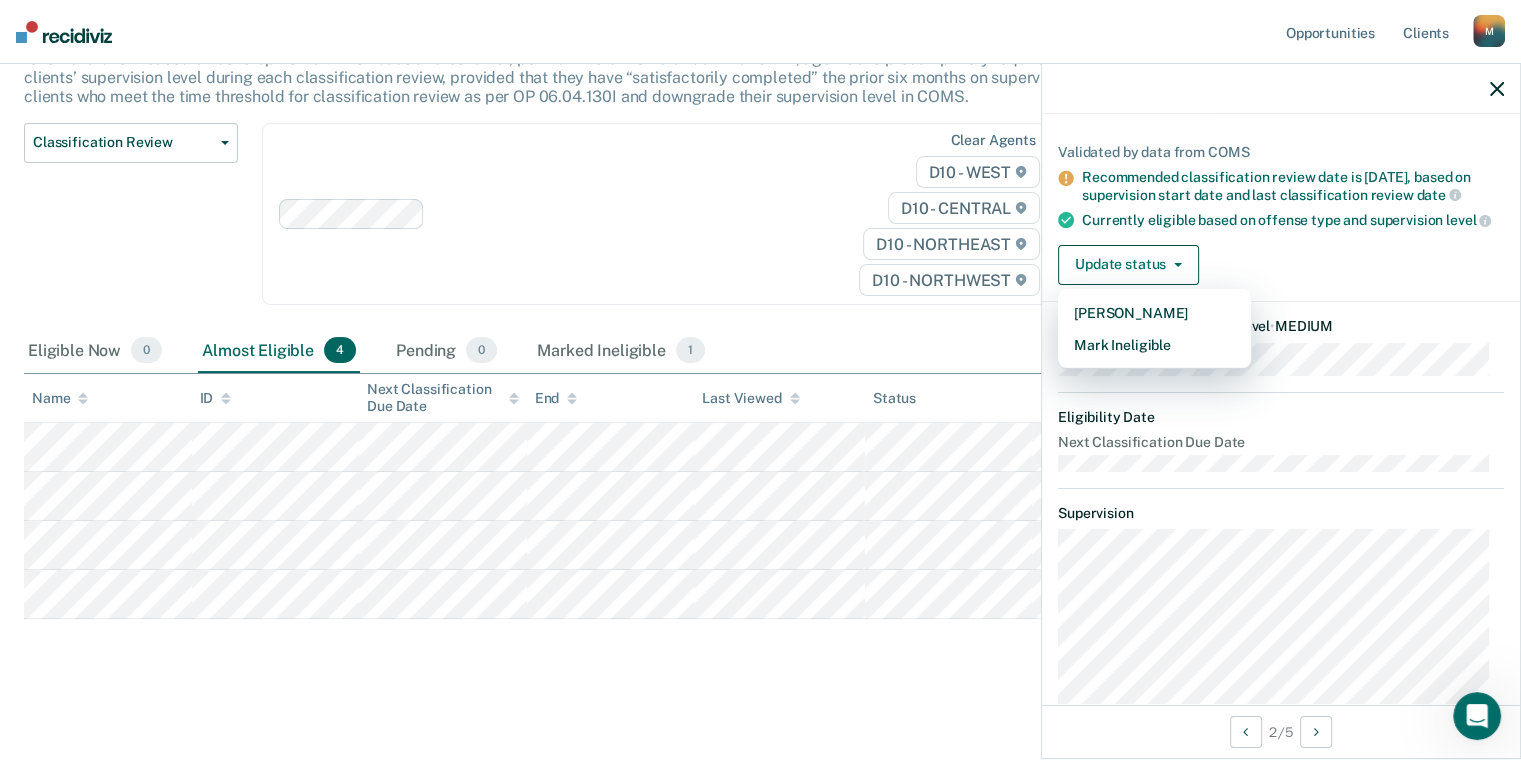 click on "Next Classification Due Date" at bounding box center (1281, 442) 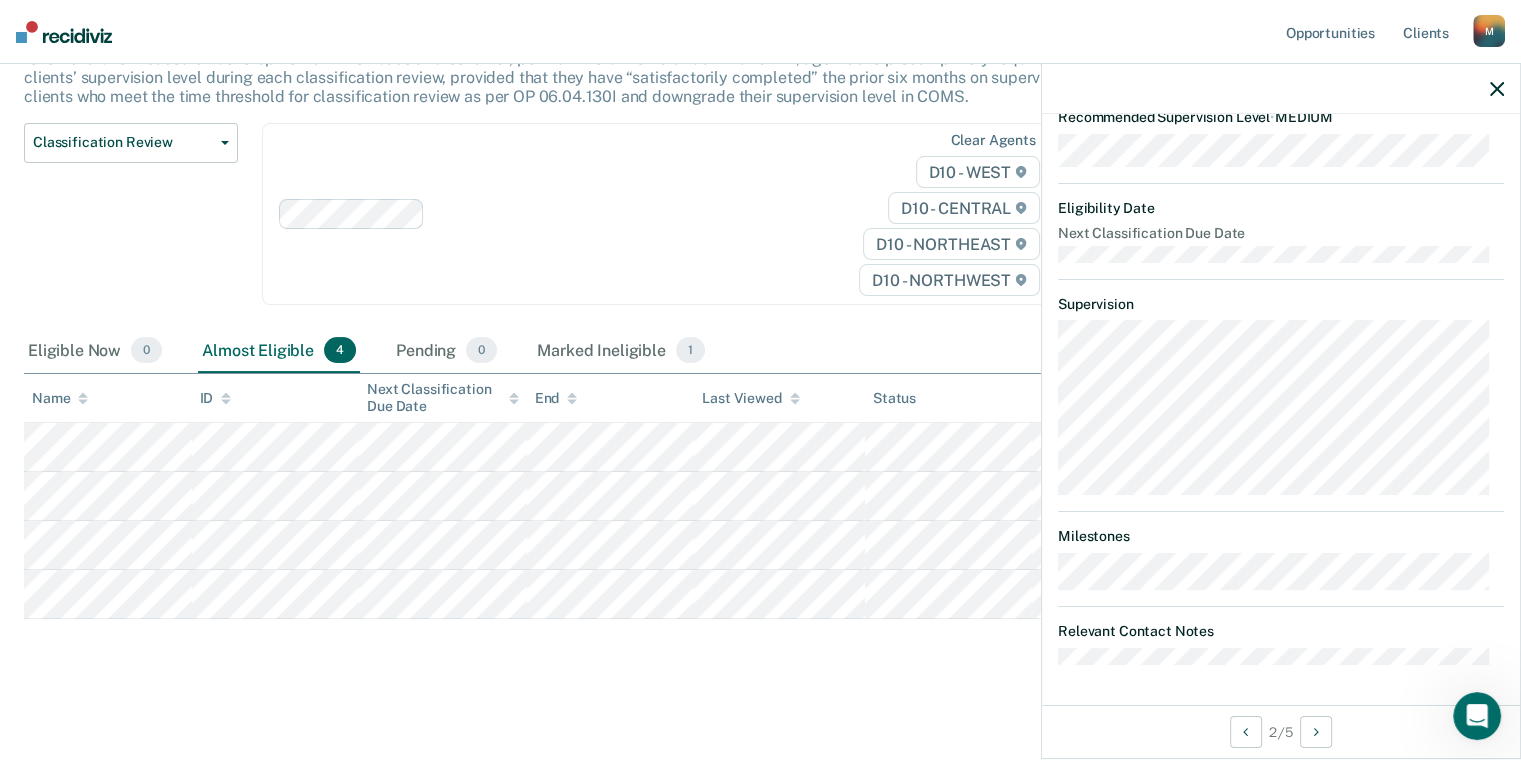 scroll, scrollTop: 344, scrollLeft: 0, axis: vertical 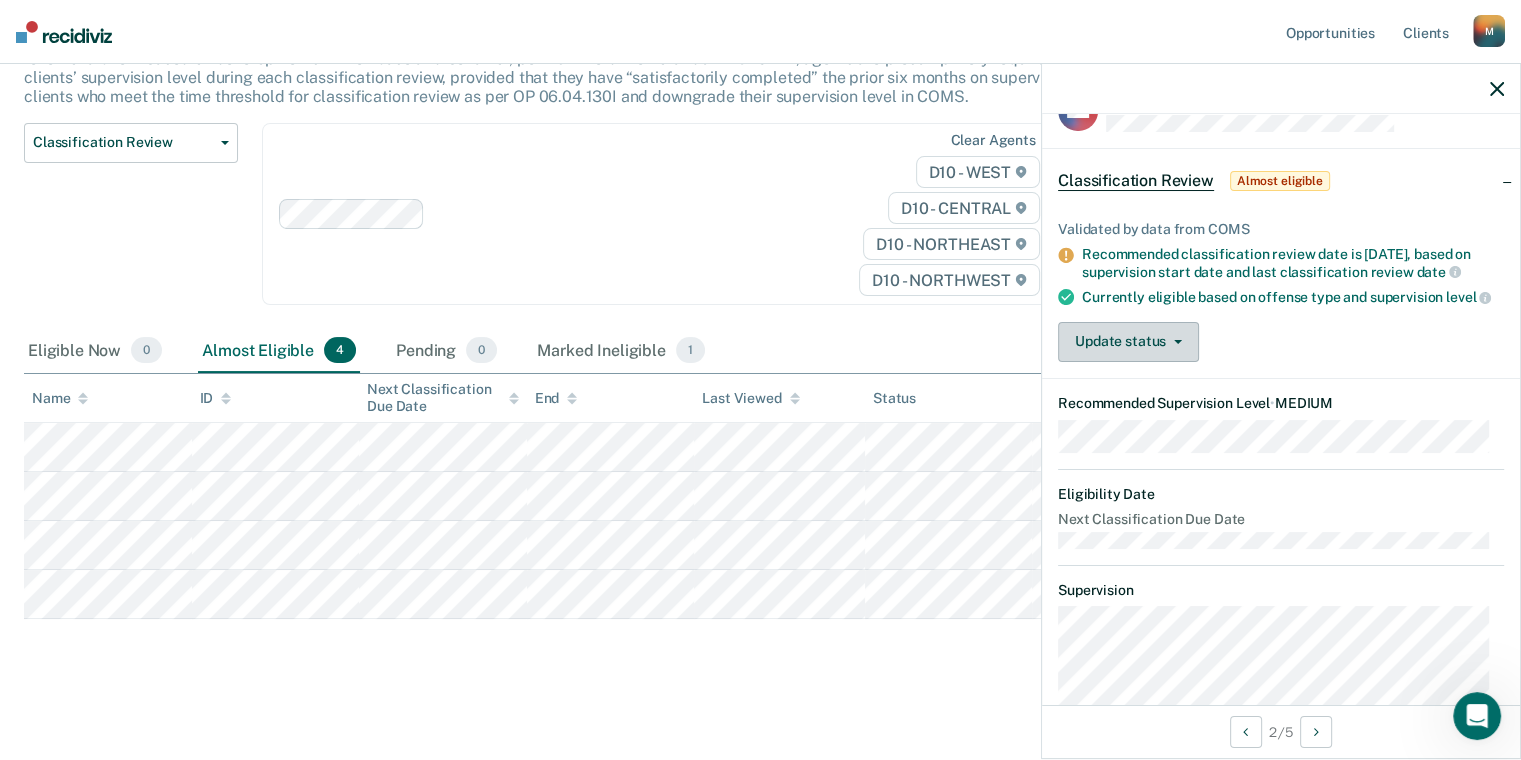 click on "Update status" at bounding box center (1128, 342) 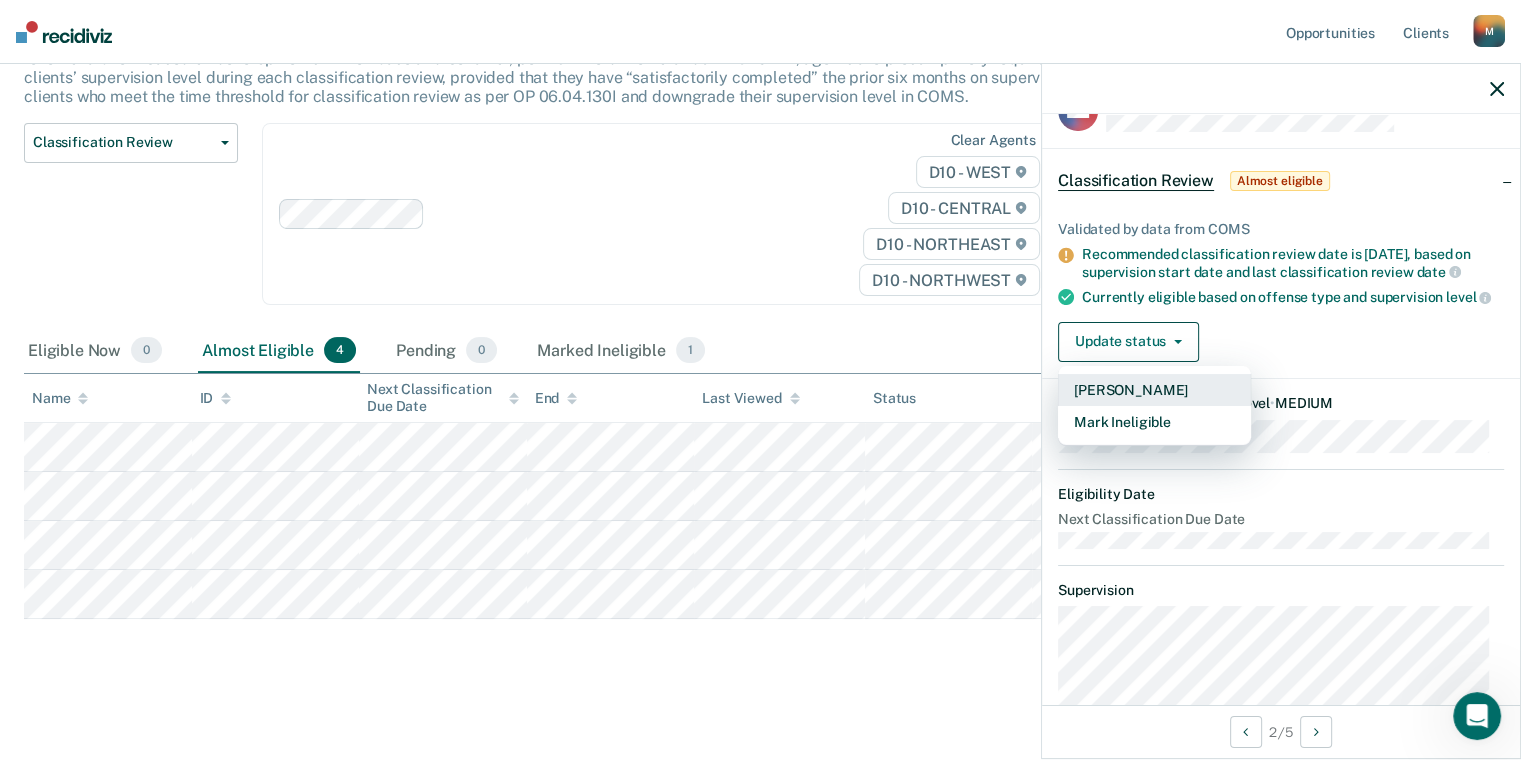 click on "[PERSON_NAME]" at bounding box center (1154, 390) 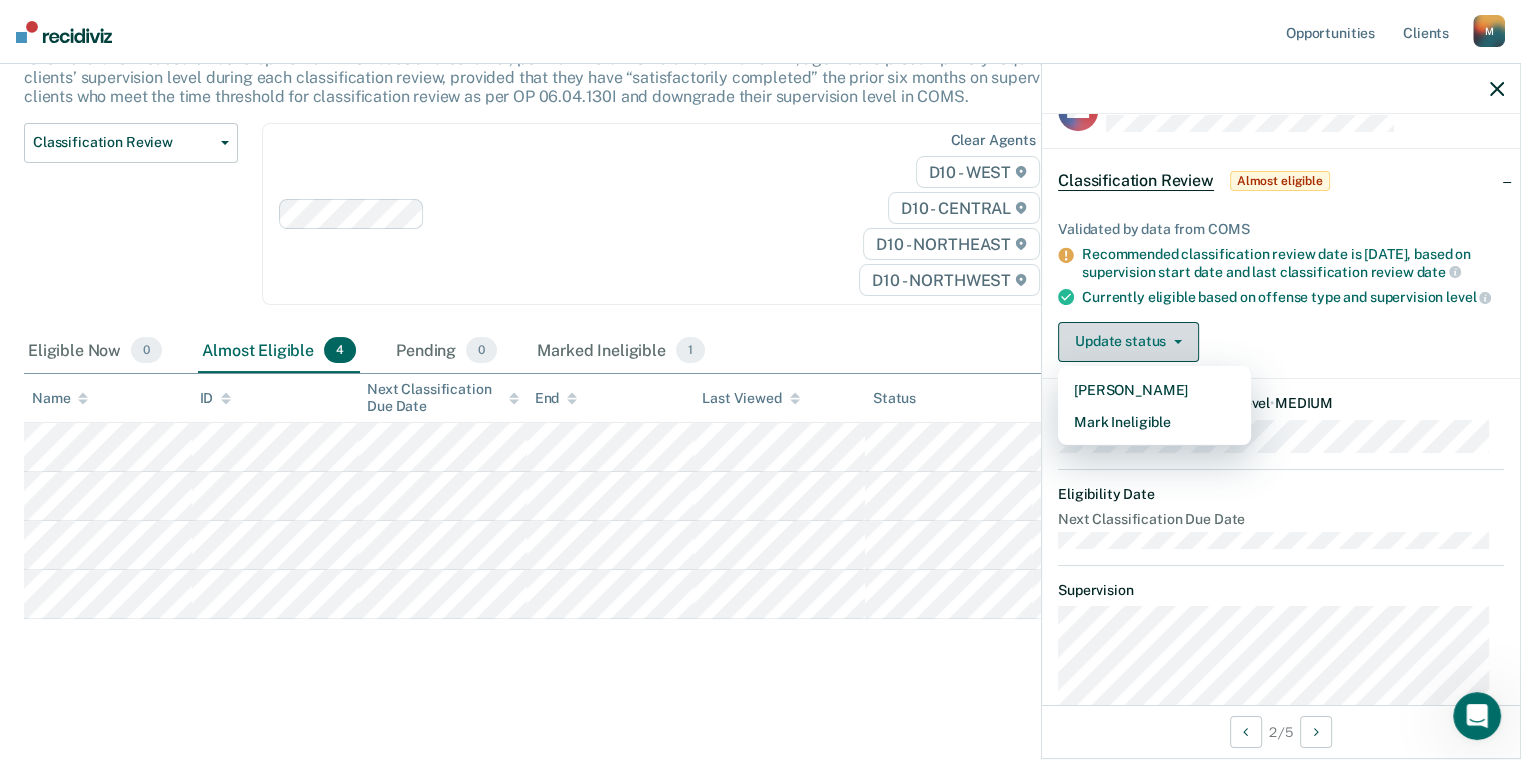 scroll, scrollTop: 136, scrollLeft: 0, axis: vertical 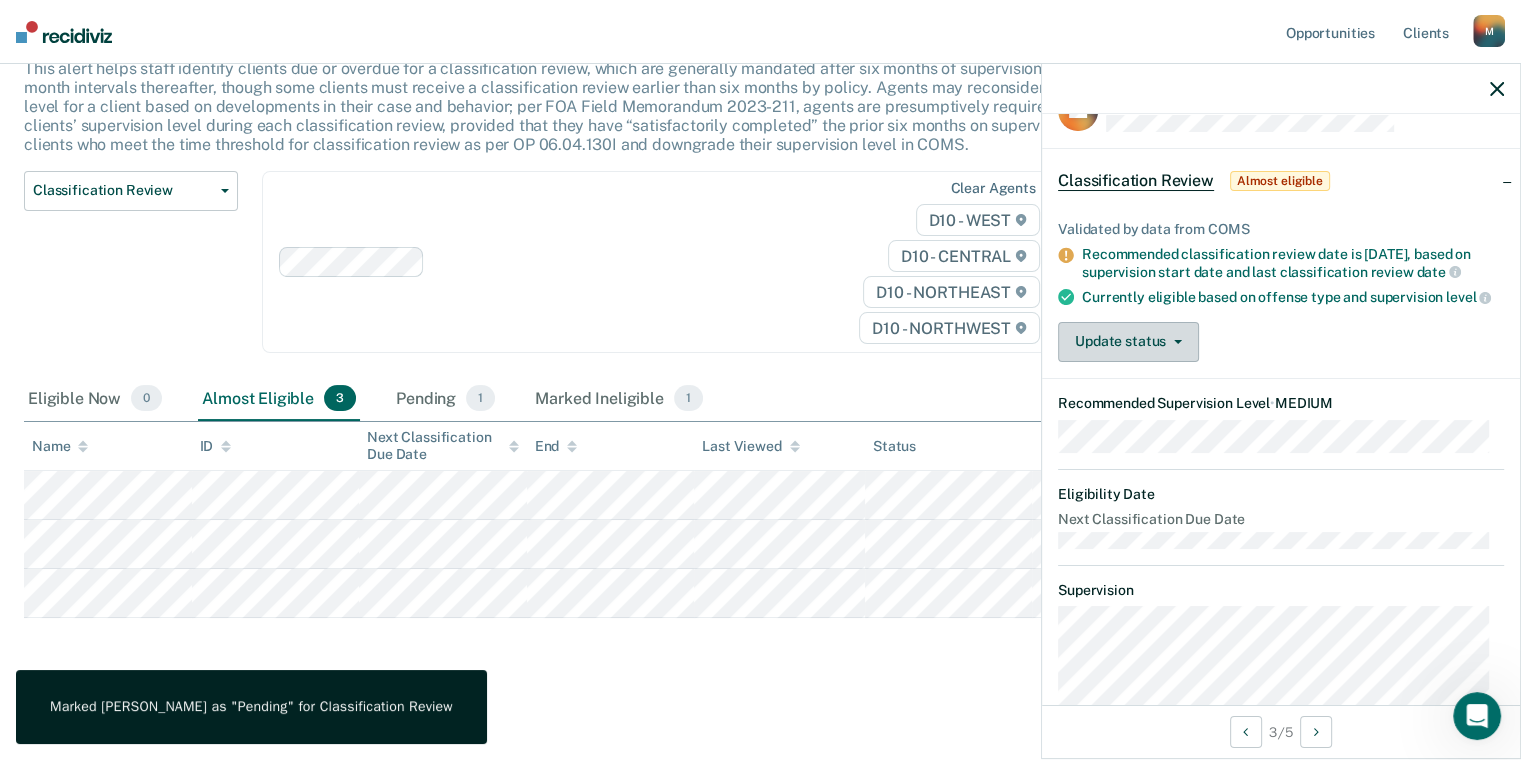 click on "Update status" at bounding box center (1128, 342) 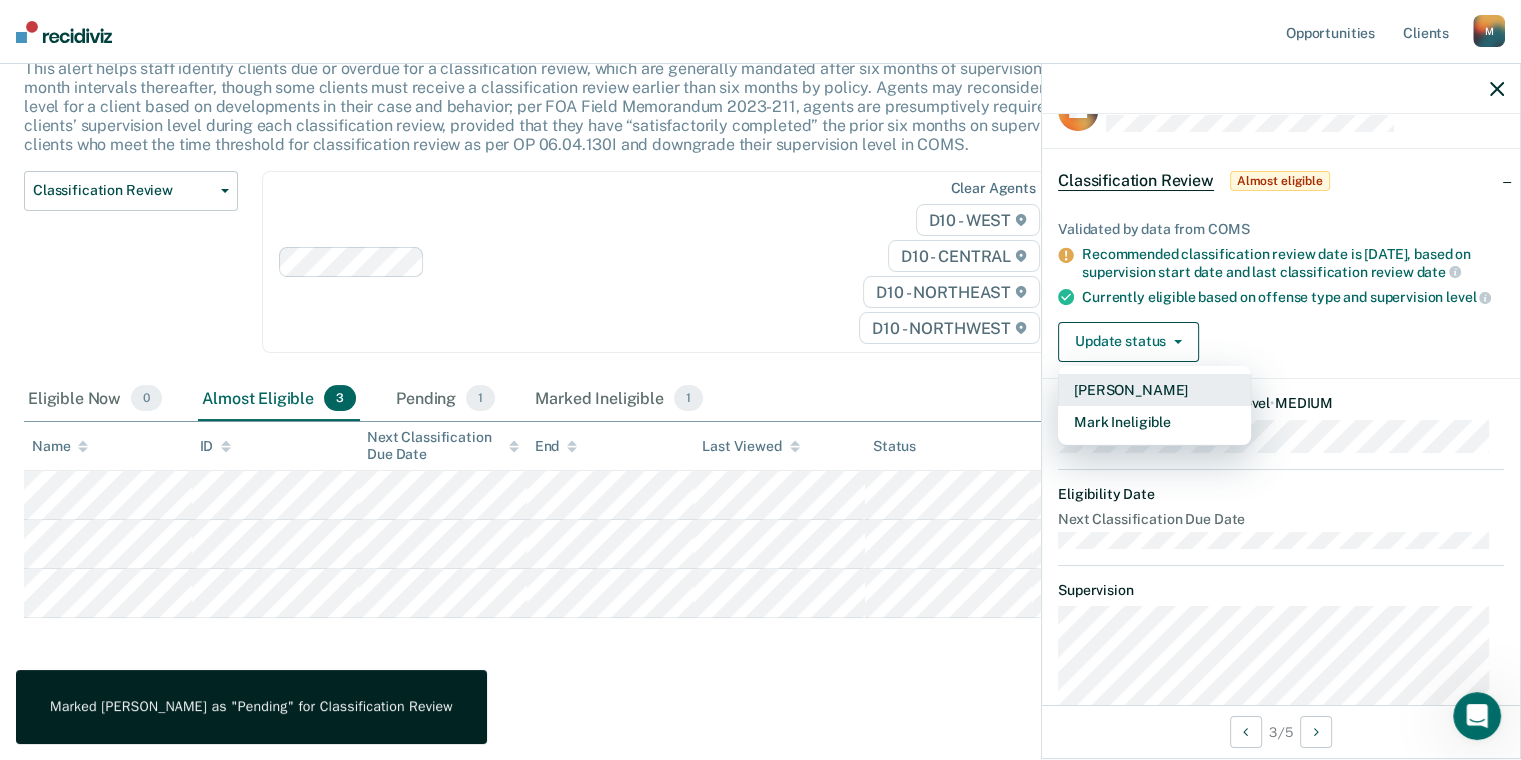 click on "[PERSON_NAME]" at bounding box center (1154, 390) 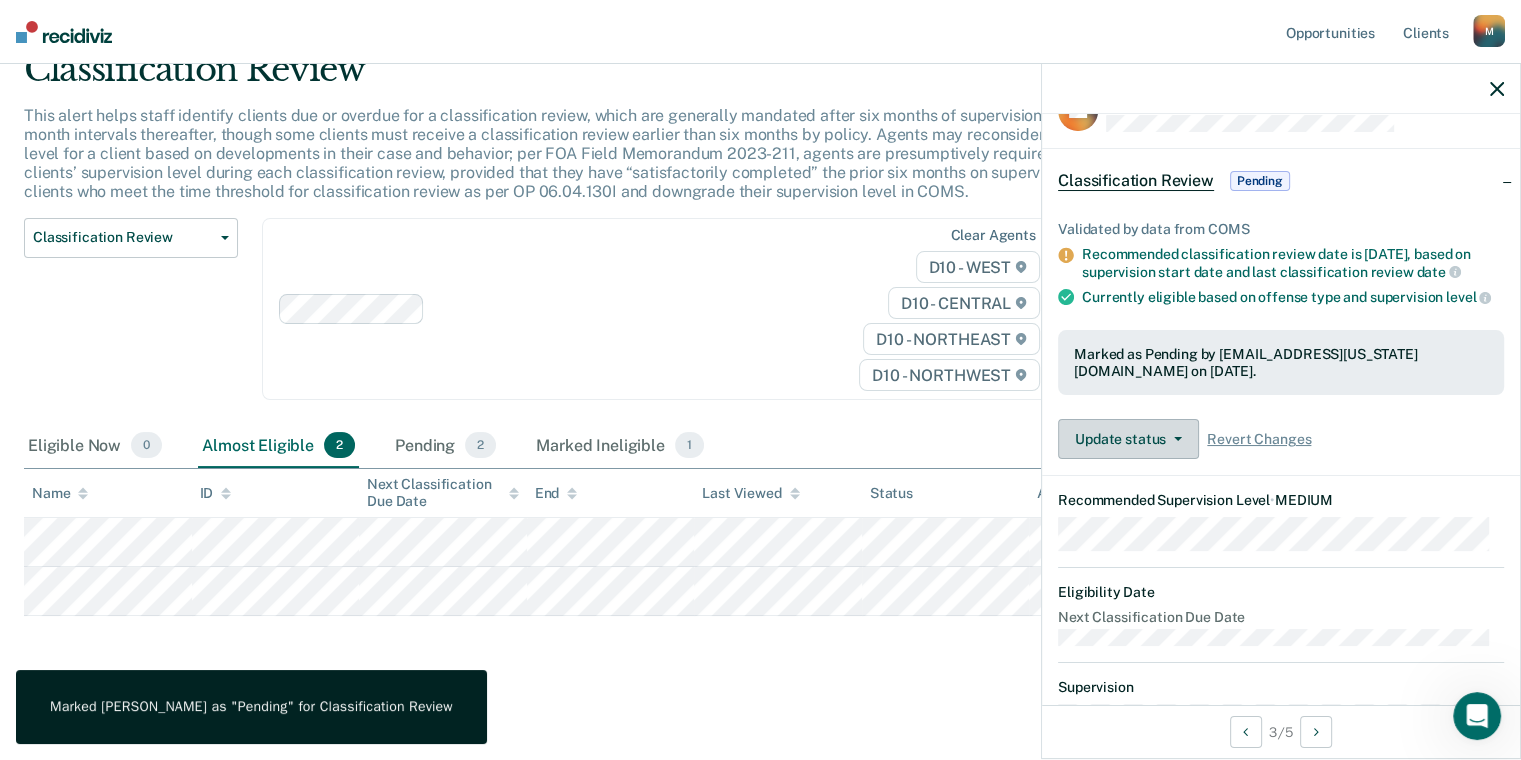 scroll, scrollTop: 87, scrollLeft: 0, axis: vertical 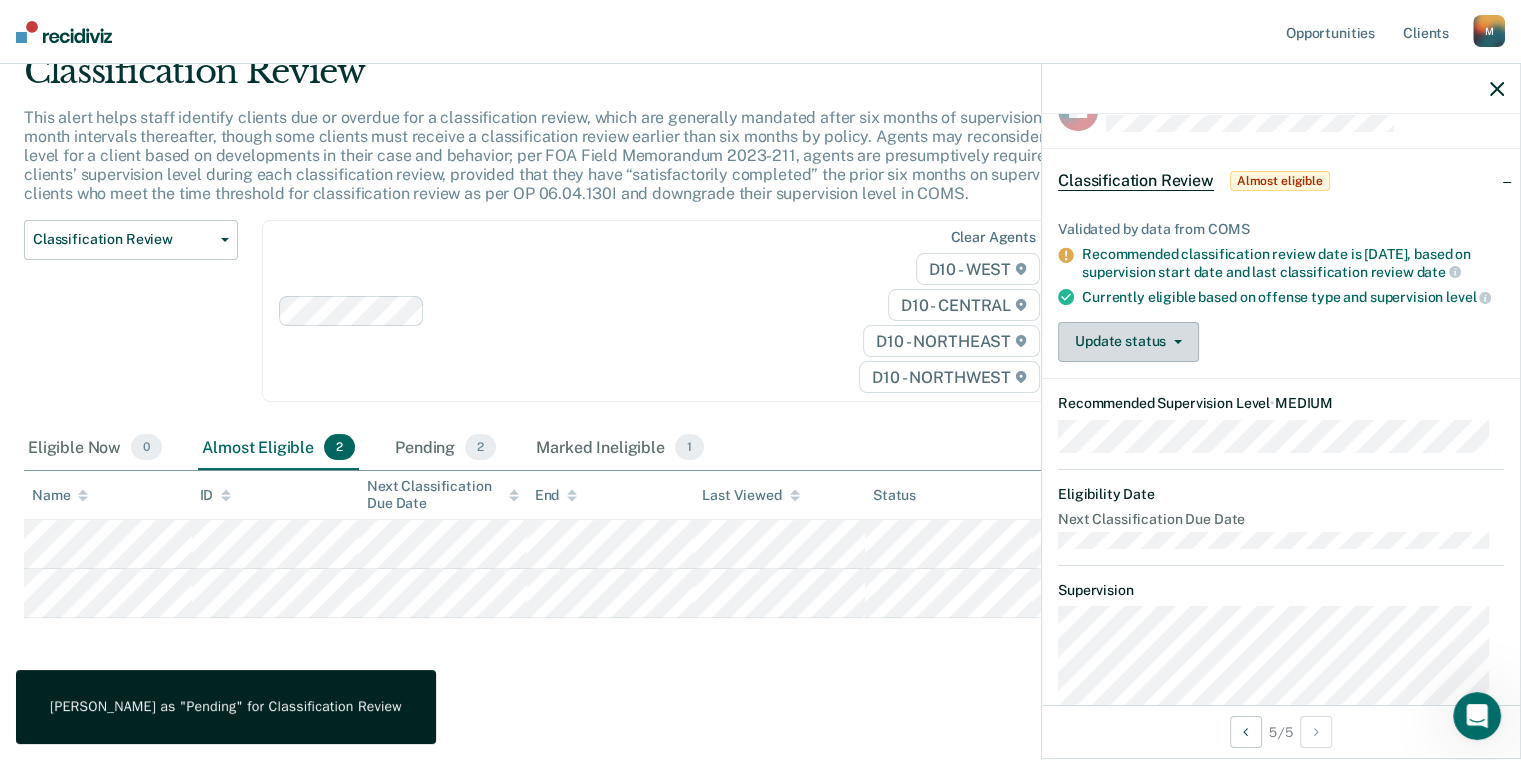click on "Update status" at bounding box center (1128, 342) 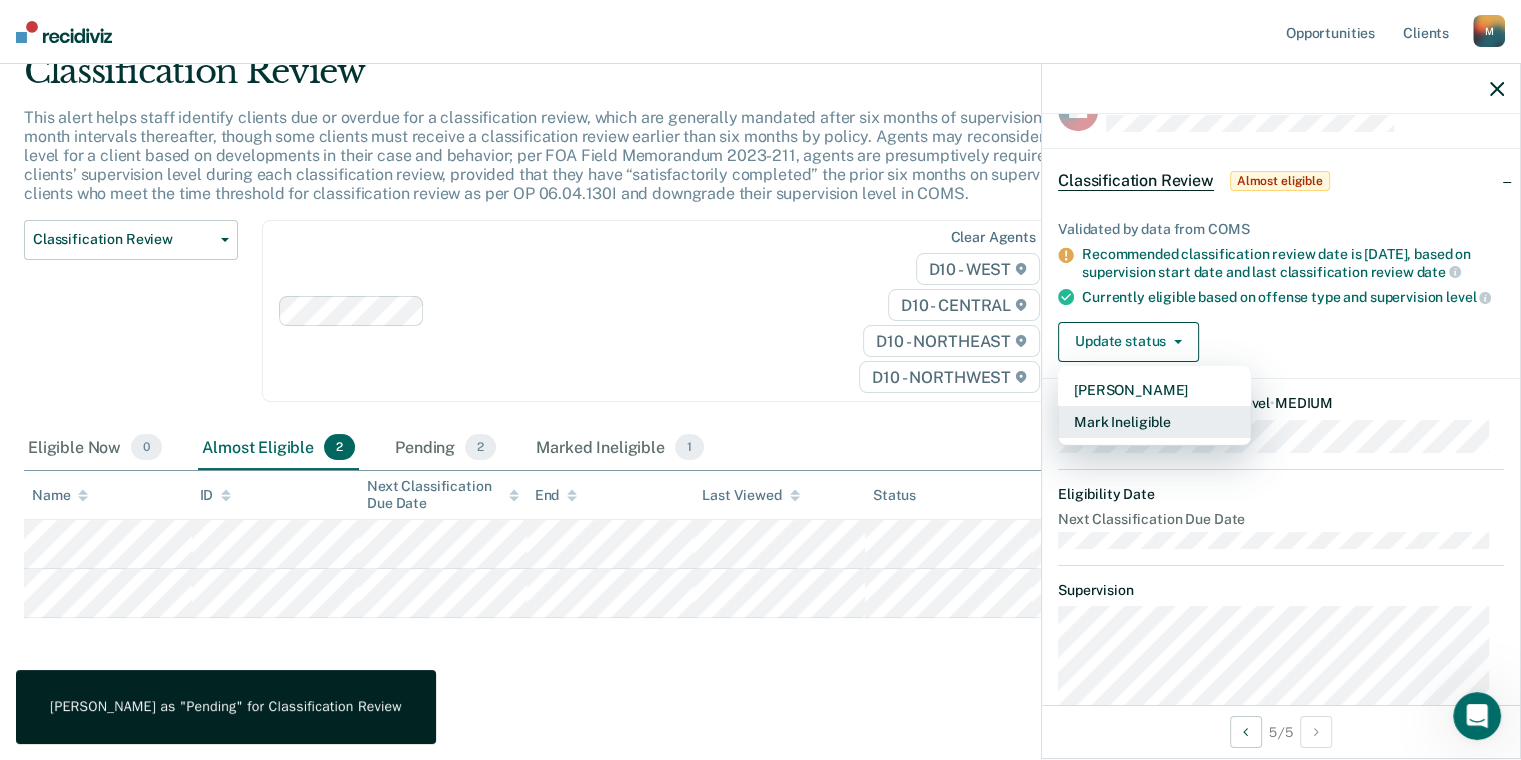 click on "Mark Ineligible" at bounding box center (1154, 422) 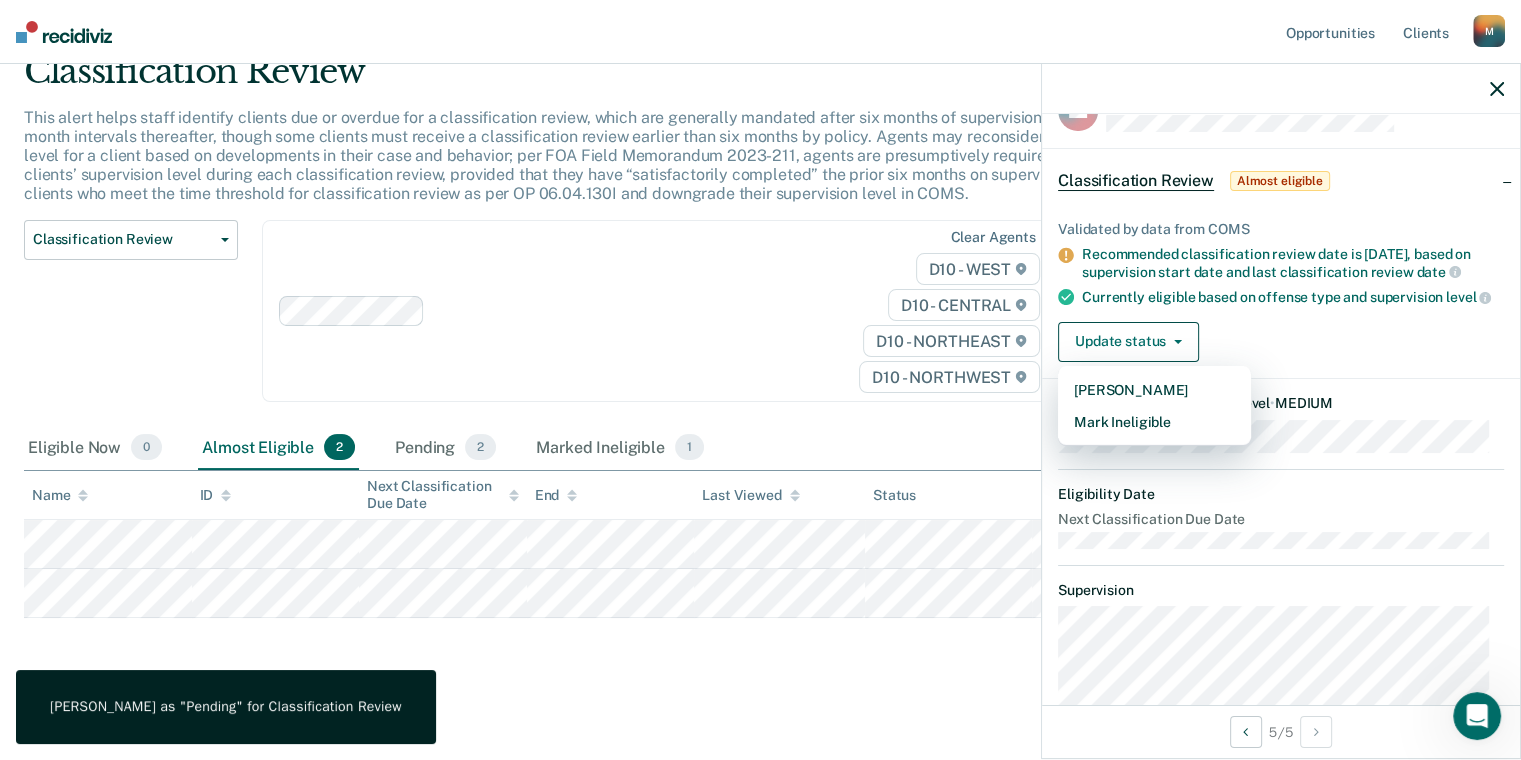 scroll, scrollTop: 0, scrollLeft: 0, axis: both 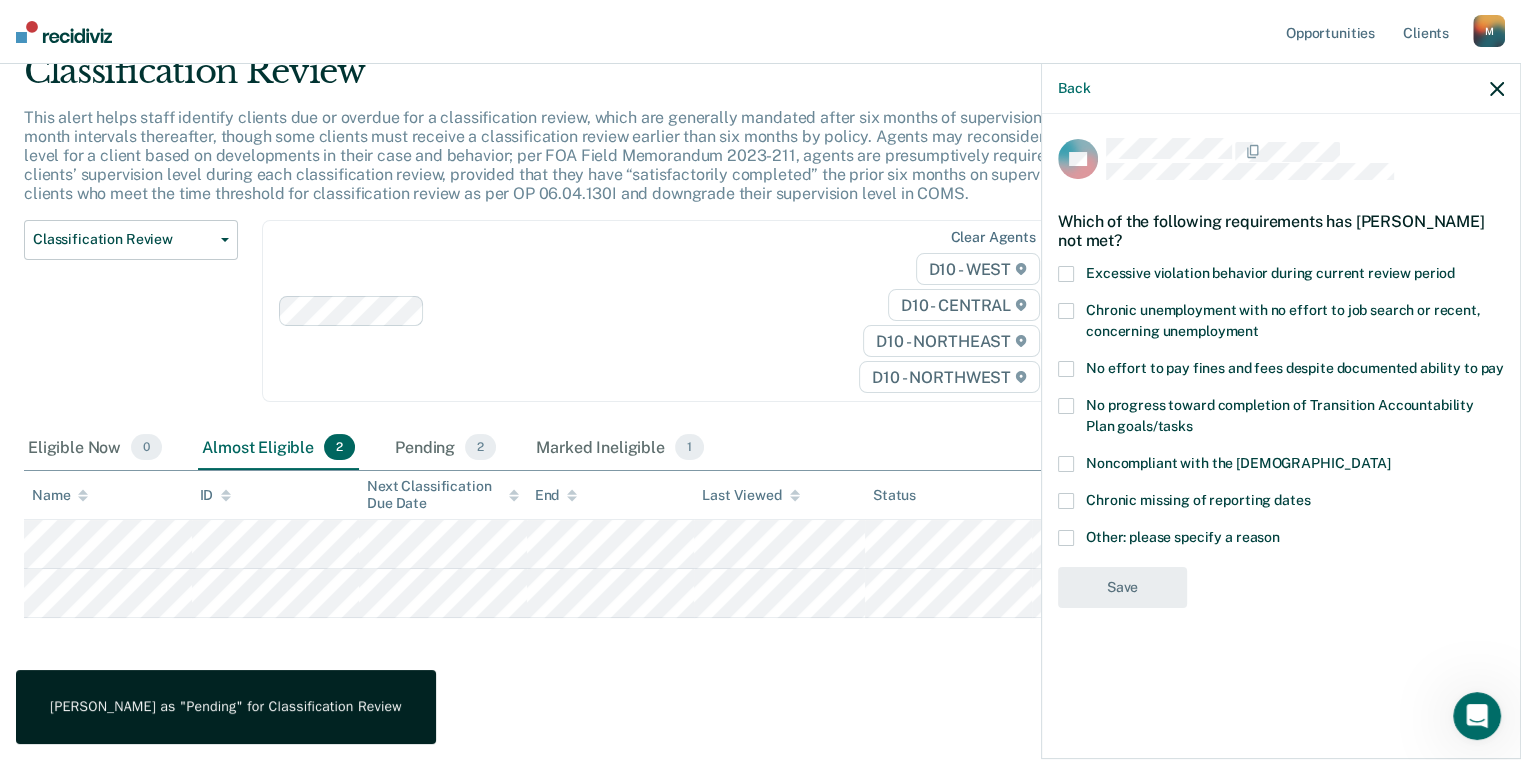 click on "Other: please specify a reason" at bounding box center [1281, 540] 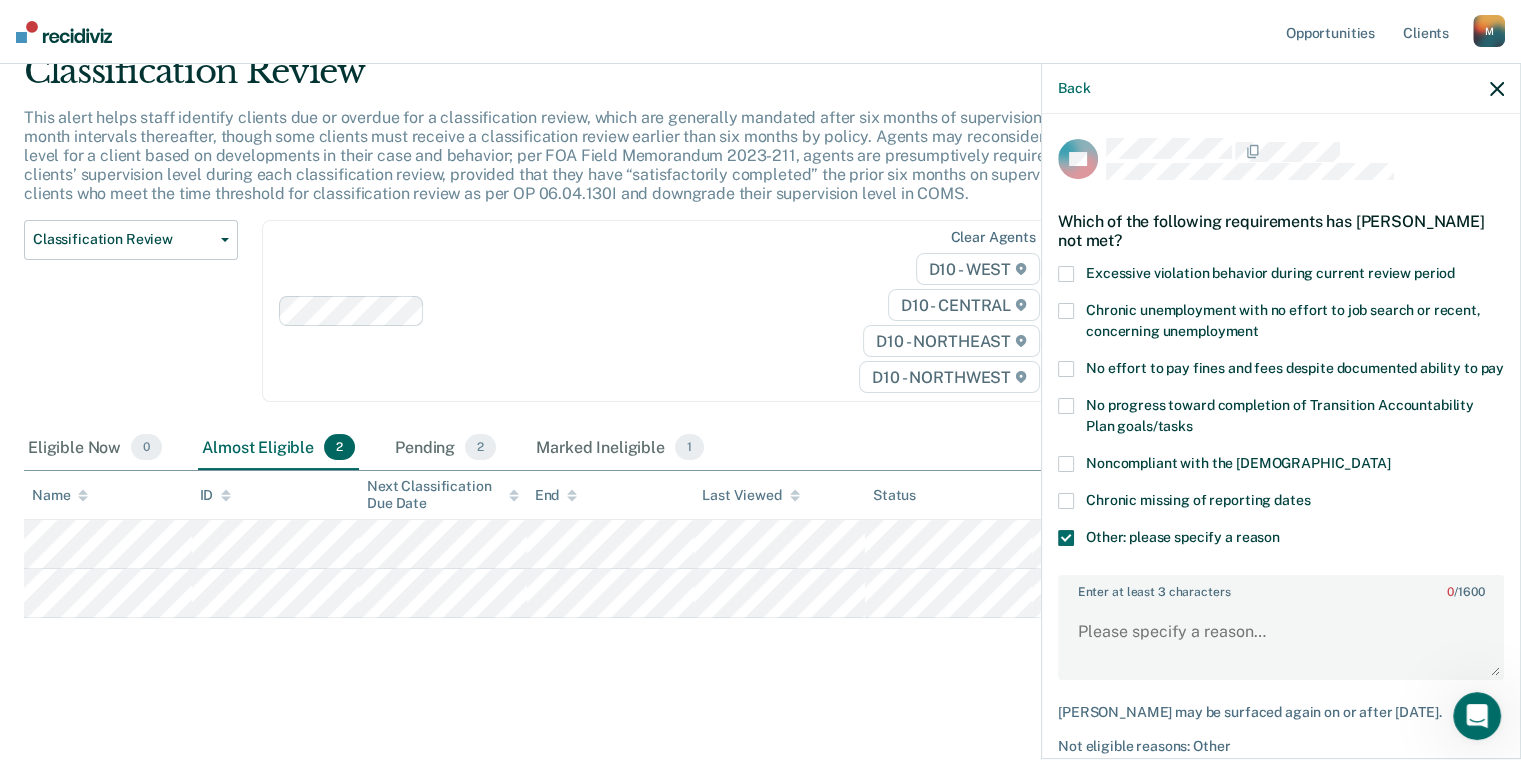 click on "Noncompliant with the [DEMOGRAPHIC_DATA]" at bounding box center [1281, 466] 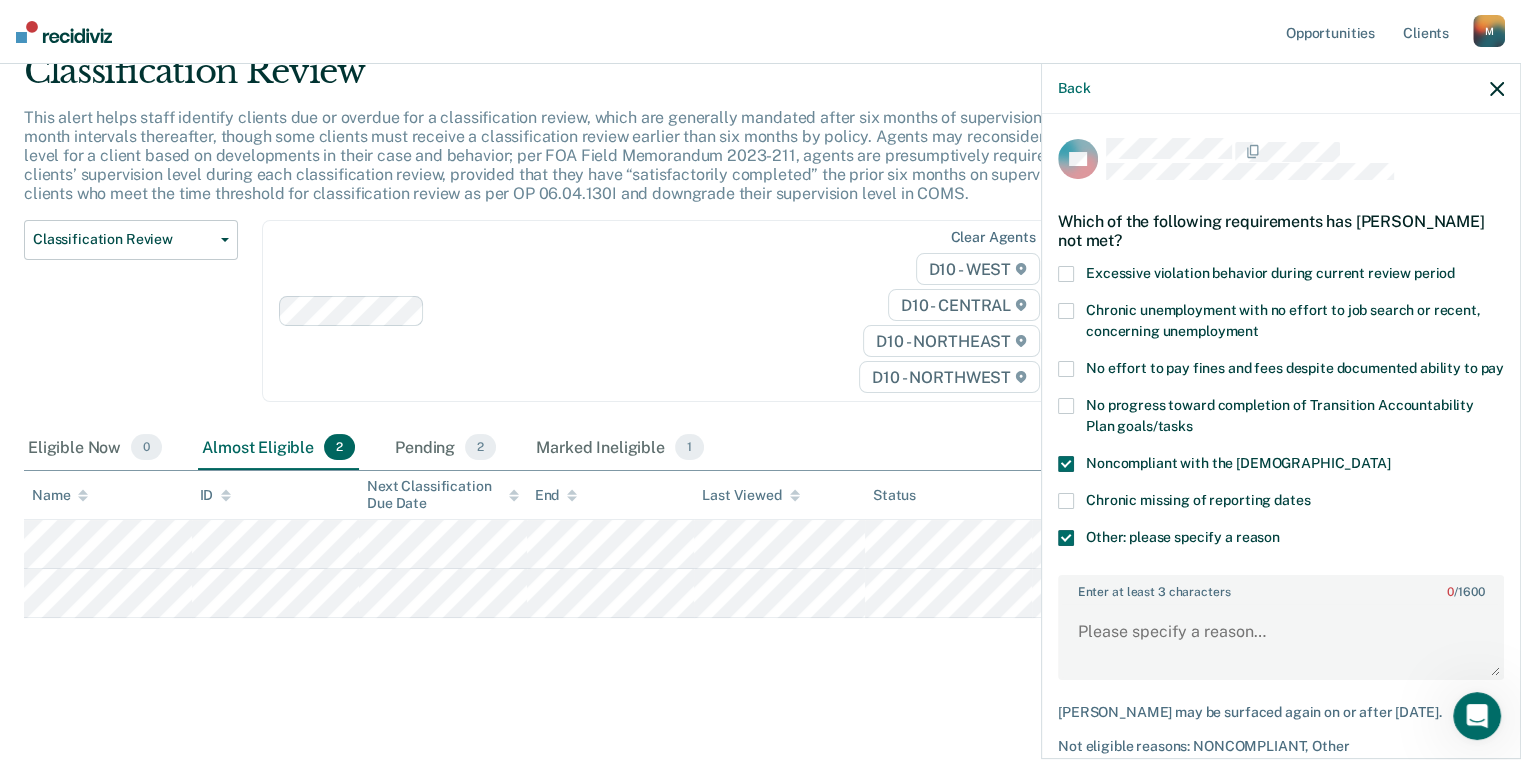 click at bounding box center (1066, 538) 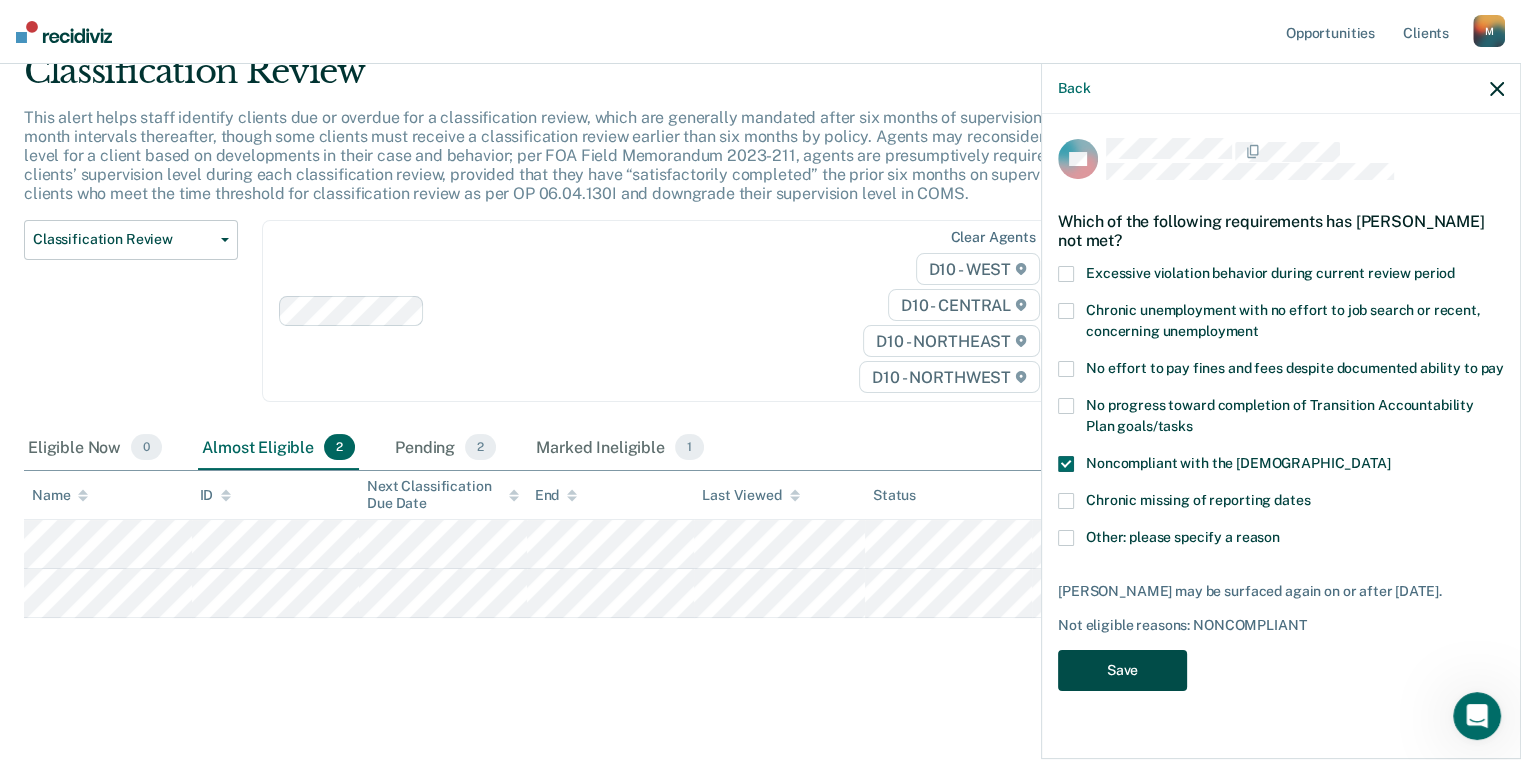 click on "Save" at bounding box center (1122, 670) 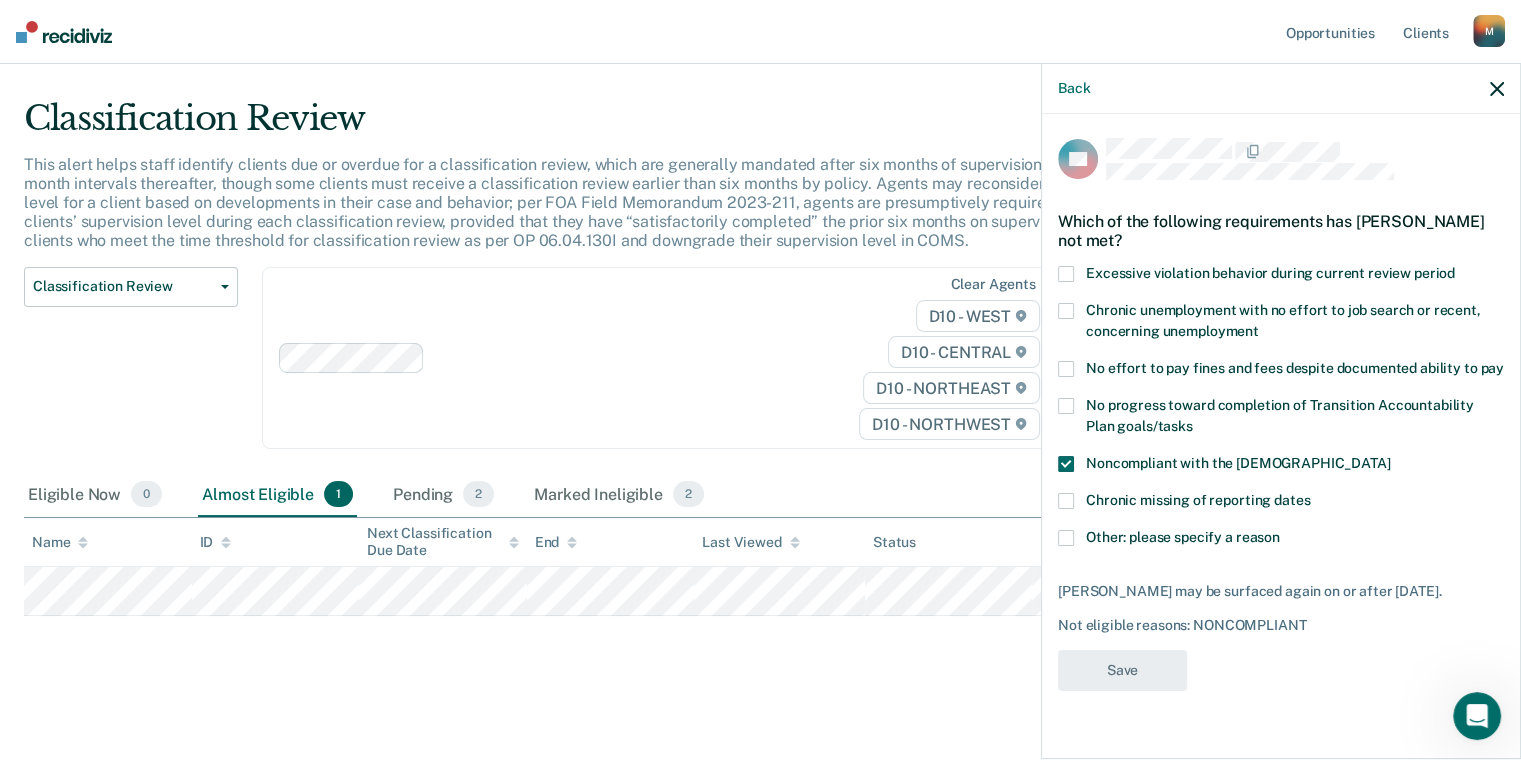 scroll, scrollTop: 38, scrollLeft: 0, axis: vertical 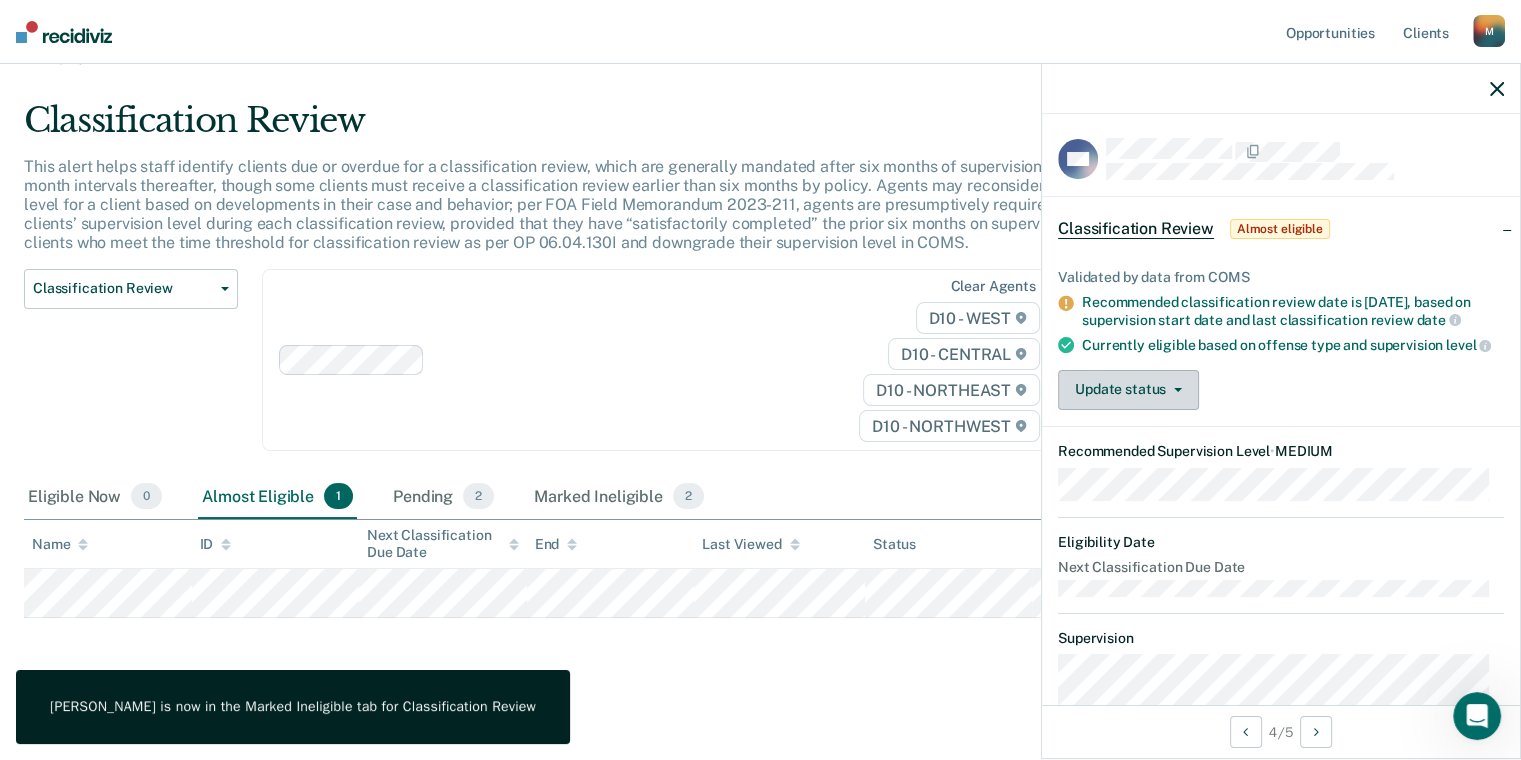 click on "Update status" at bounding box center (1128, 390) 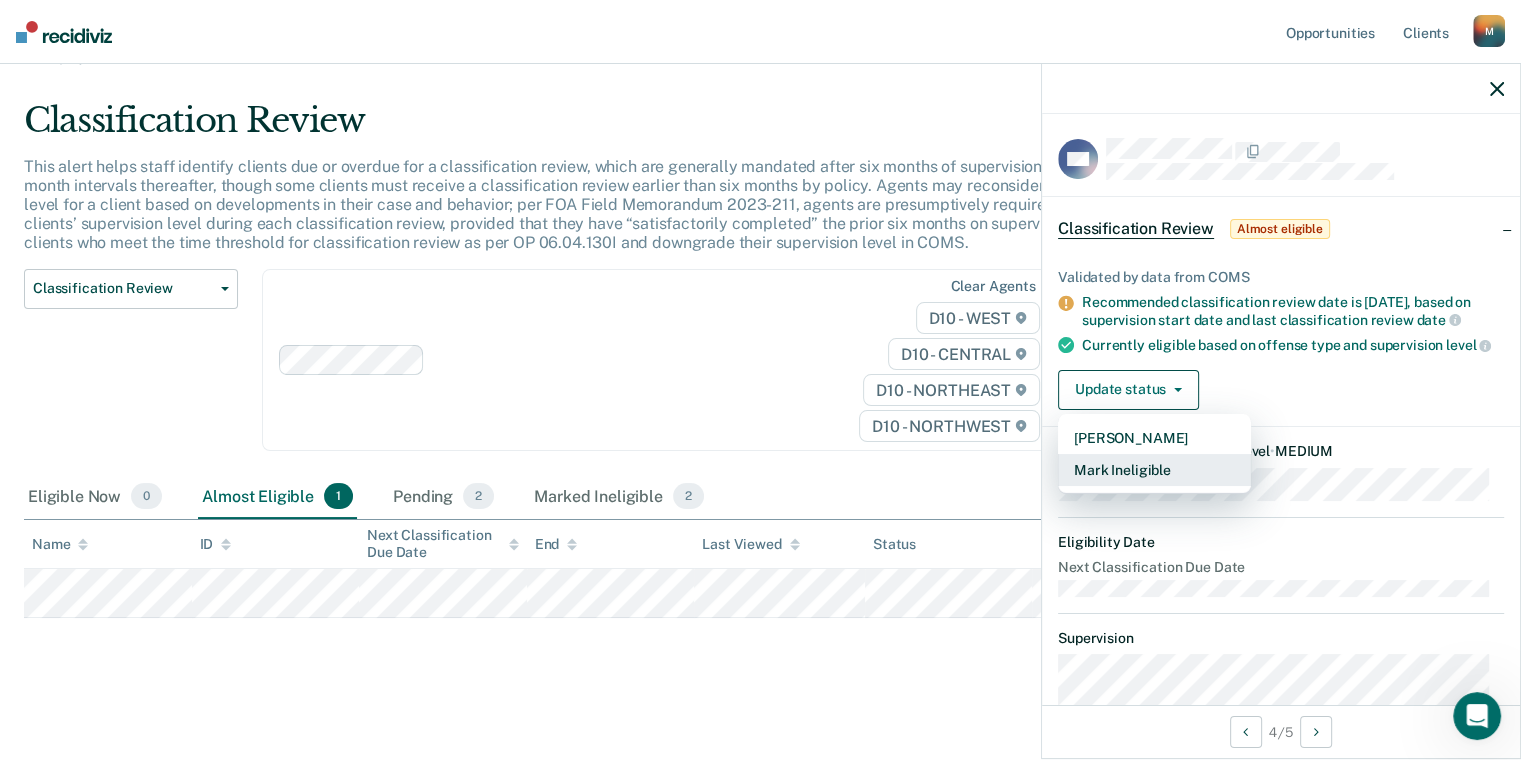 click on "Mark Ineligible" at bounding box center (1154, 470) 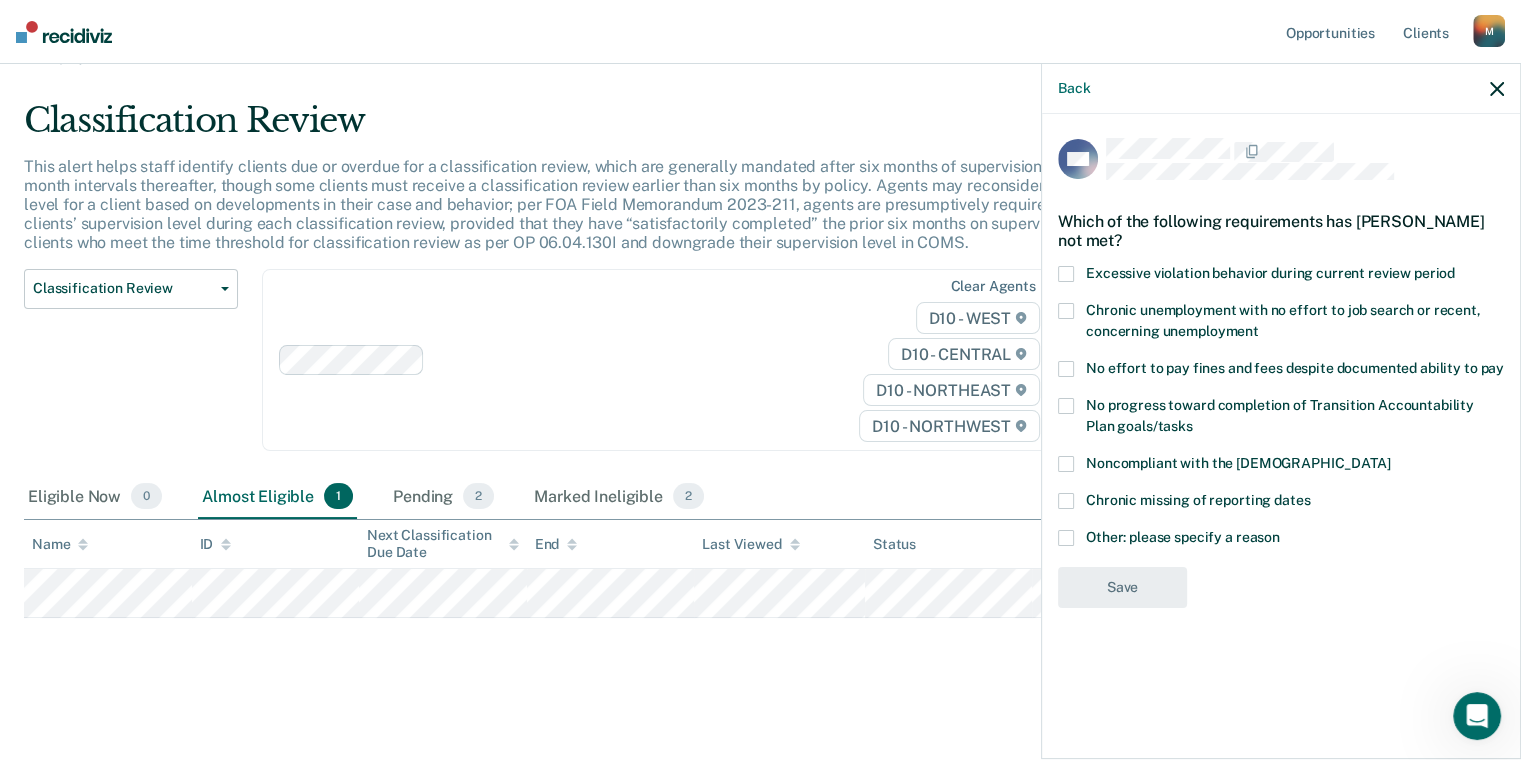 click at bounding box center [1066, 464] 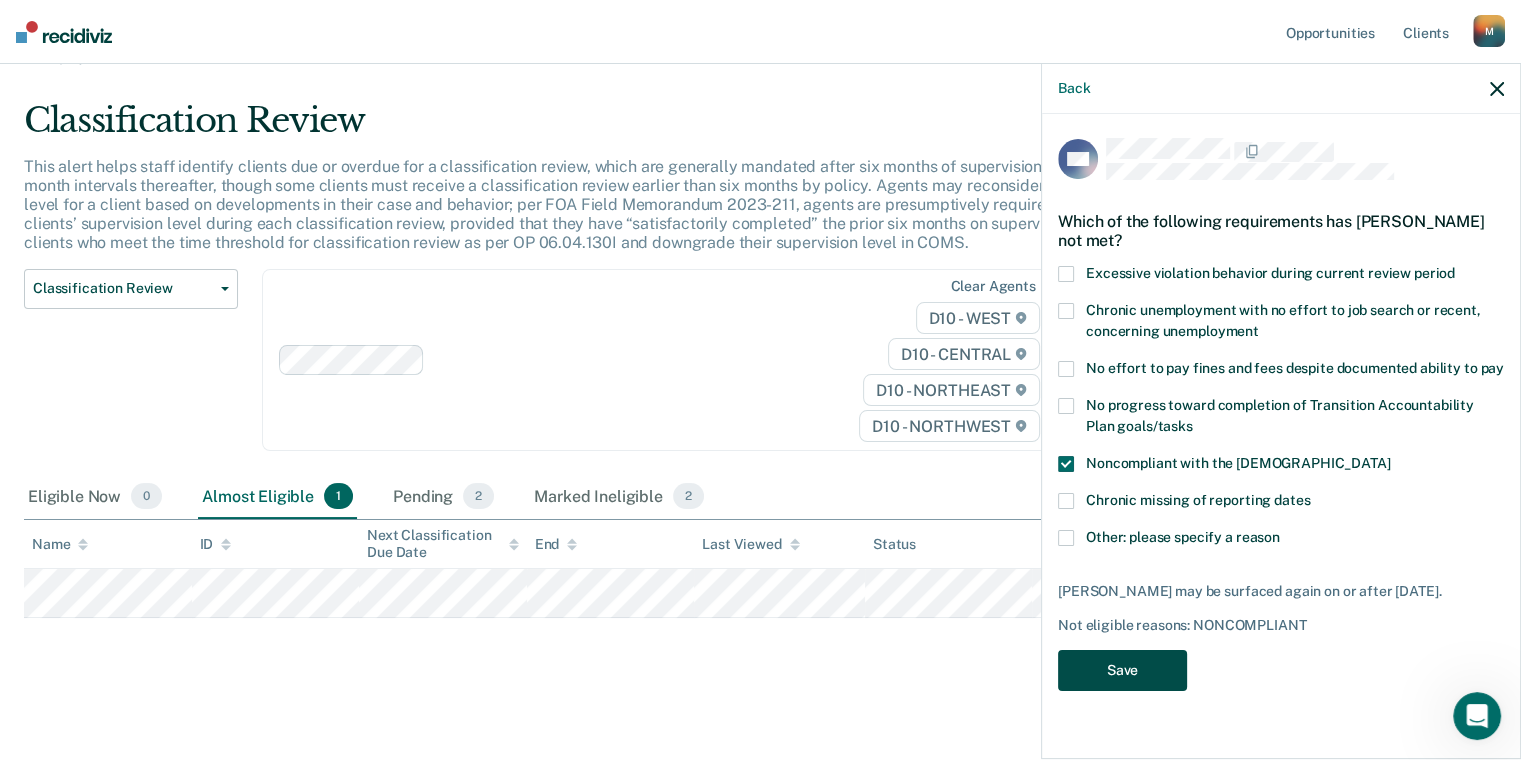 click on "Save" at bounding box center [1122, 670] 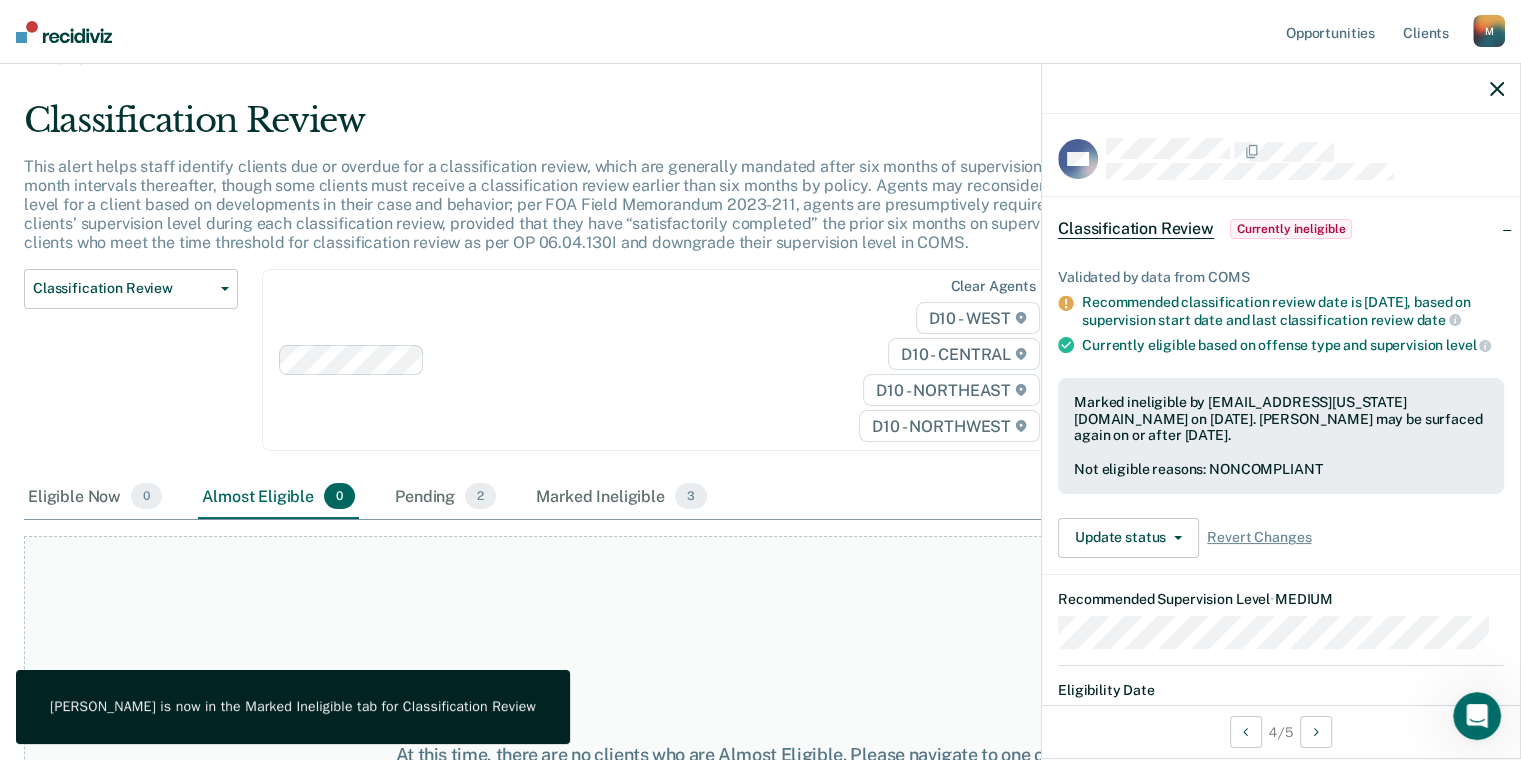 click at bounding box center [64, 32] 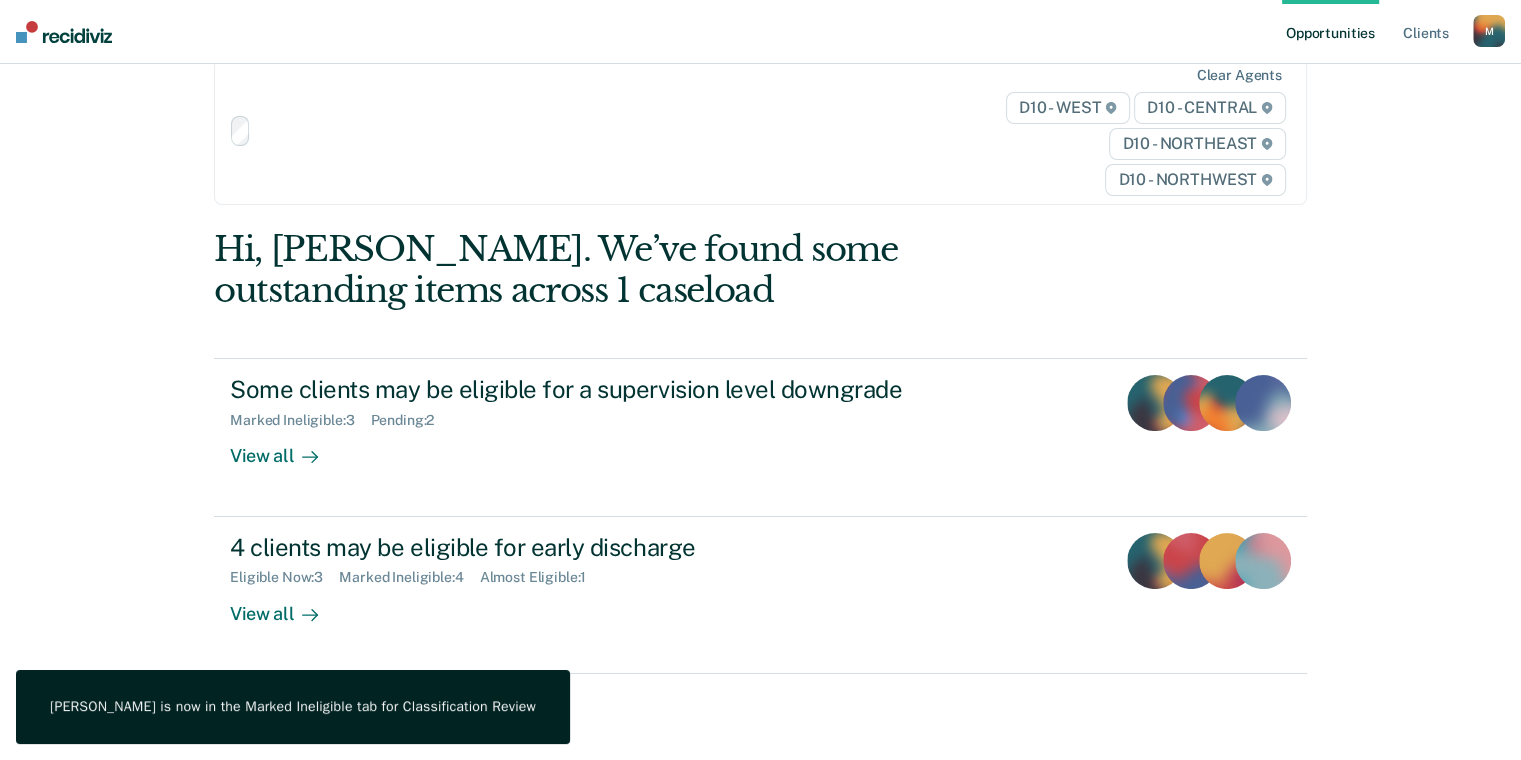 scroll, scrollTop: 0, scrollLeft: 0, axis: both 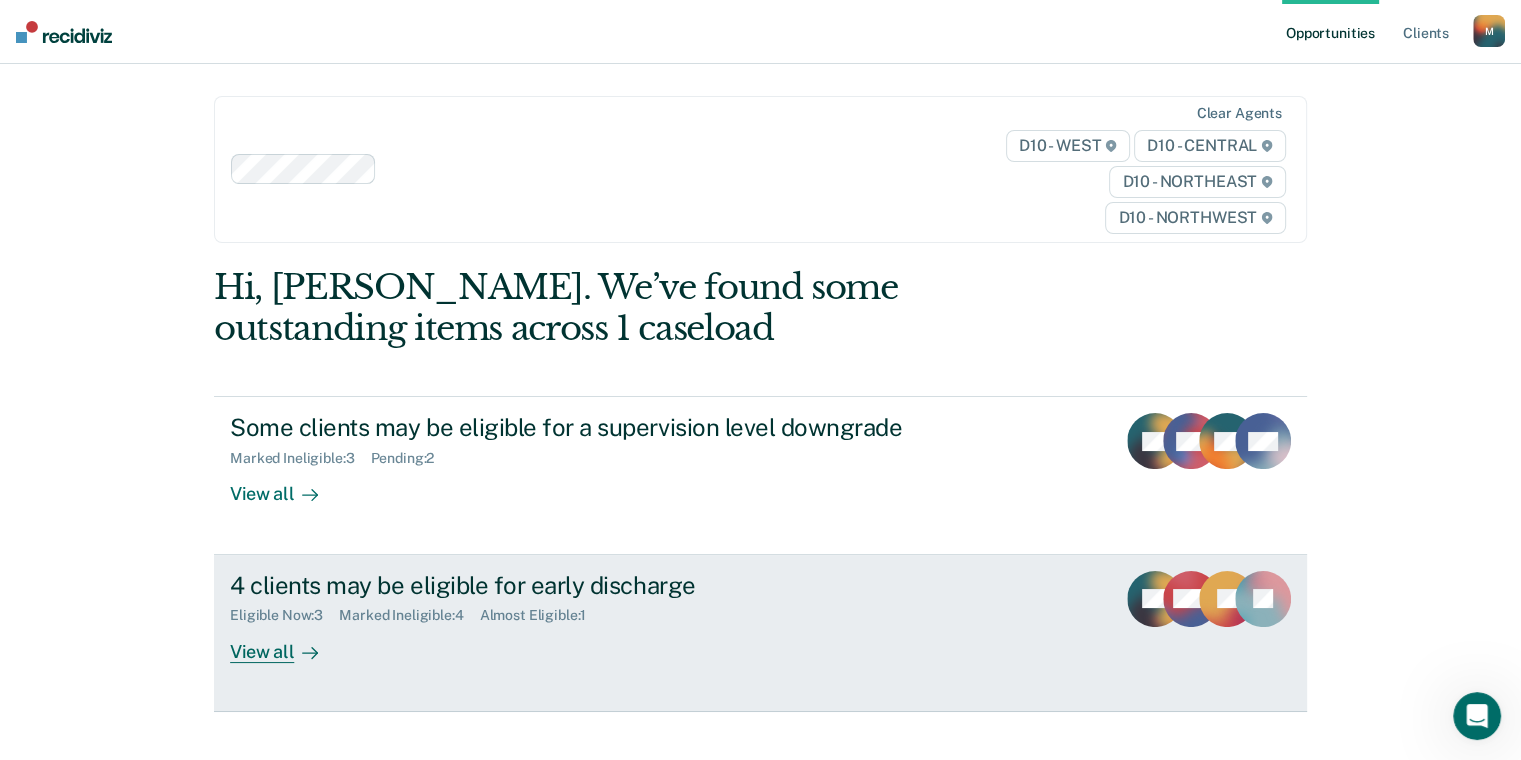 click on "Eligible Now :  3 Marked Ineligible :  4 Almost Eligible :  1" at bounding box center [581, 611] 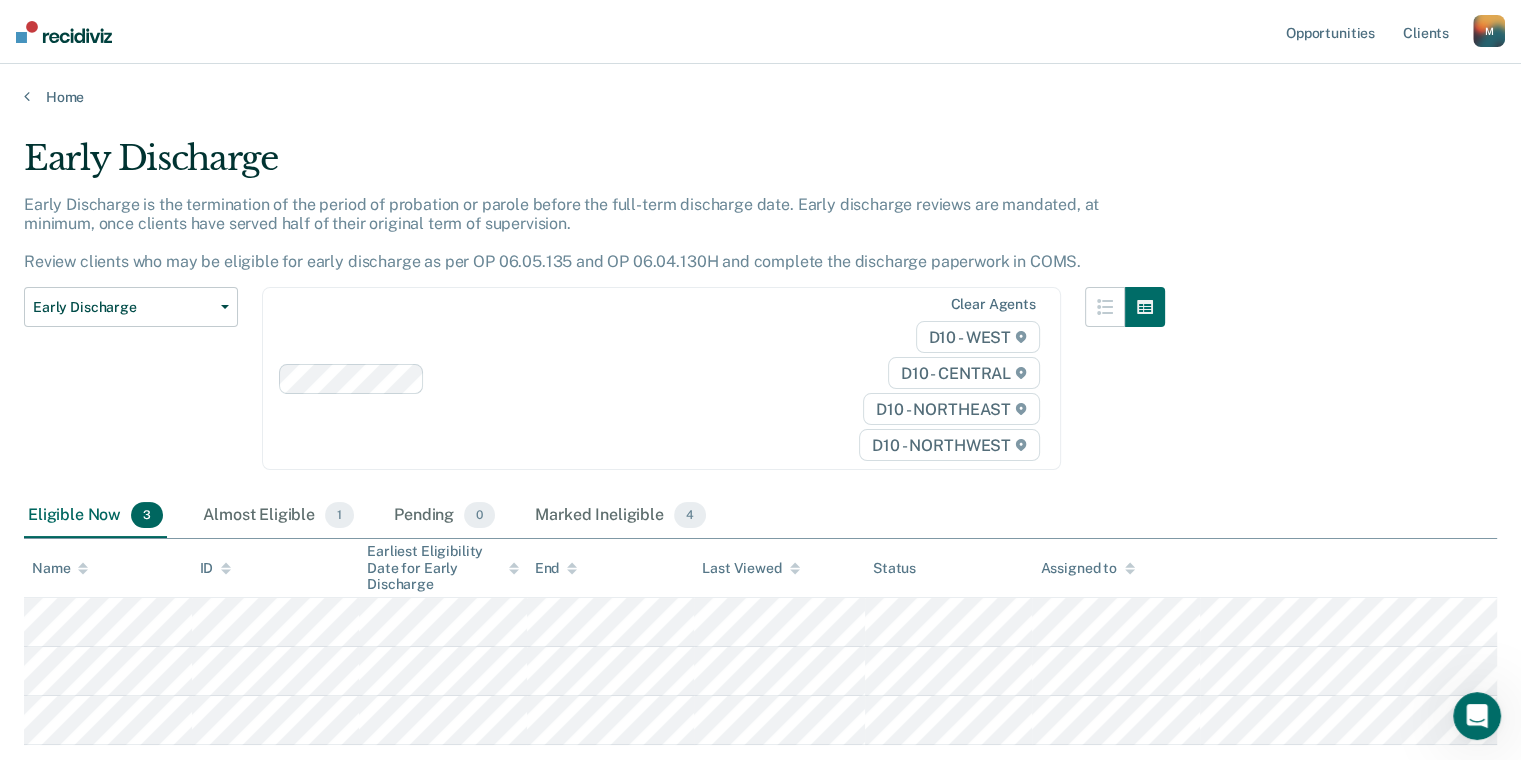 scroll, scrollTop: 127, scrollLeft: 0, axis: vertical 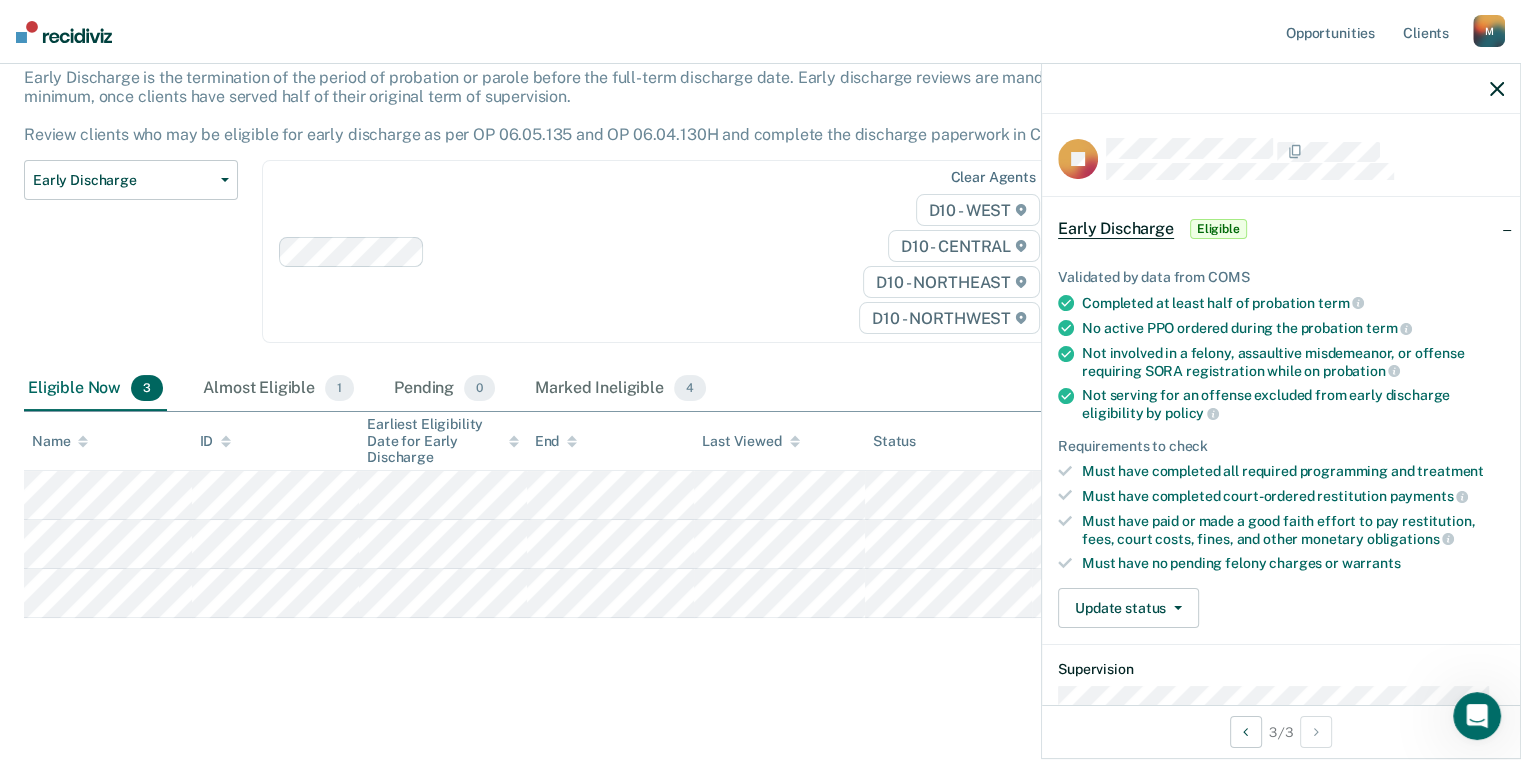 click on "Early Discharge   Early Discharge is the termination of the period of probation or parole before the full-term discharge date. Early discharge reviews are mandated, at minimum, once clients have served half of their original term of supervision. Review clients who may be eligible for early discharge as per OP 06.05.135 and OP 06.04.130H and complete the discharge paperwork in COMS. Early Discharge Classification Review Early Discharge Minimum Telephone Reporting Overdue for Discharge Supervision Level Mismatch Clear   agents D10 - WEST   D10 - CENTRAL   D10 - NORTHEAST   D10 - NORTHWEST   Eligible Now 3 Almost Eligible 1 Pending 0 Marked Ineligible 4
To pick up a draggable item, press the space bar.
While dragging, use the arrow keys to move the item.
Press space again to drop the item in its new position, or press escape to cancel.
Name ID Earliest Eligibility Date for Early Discharge End Last Viewed Status Assigned to" at bounding box center (760, 343) 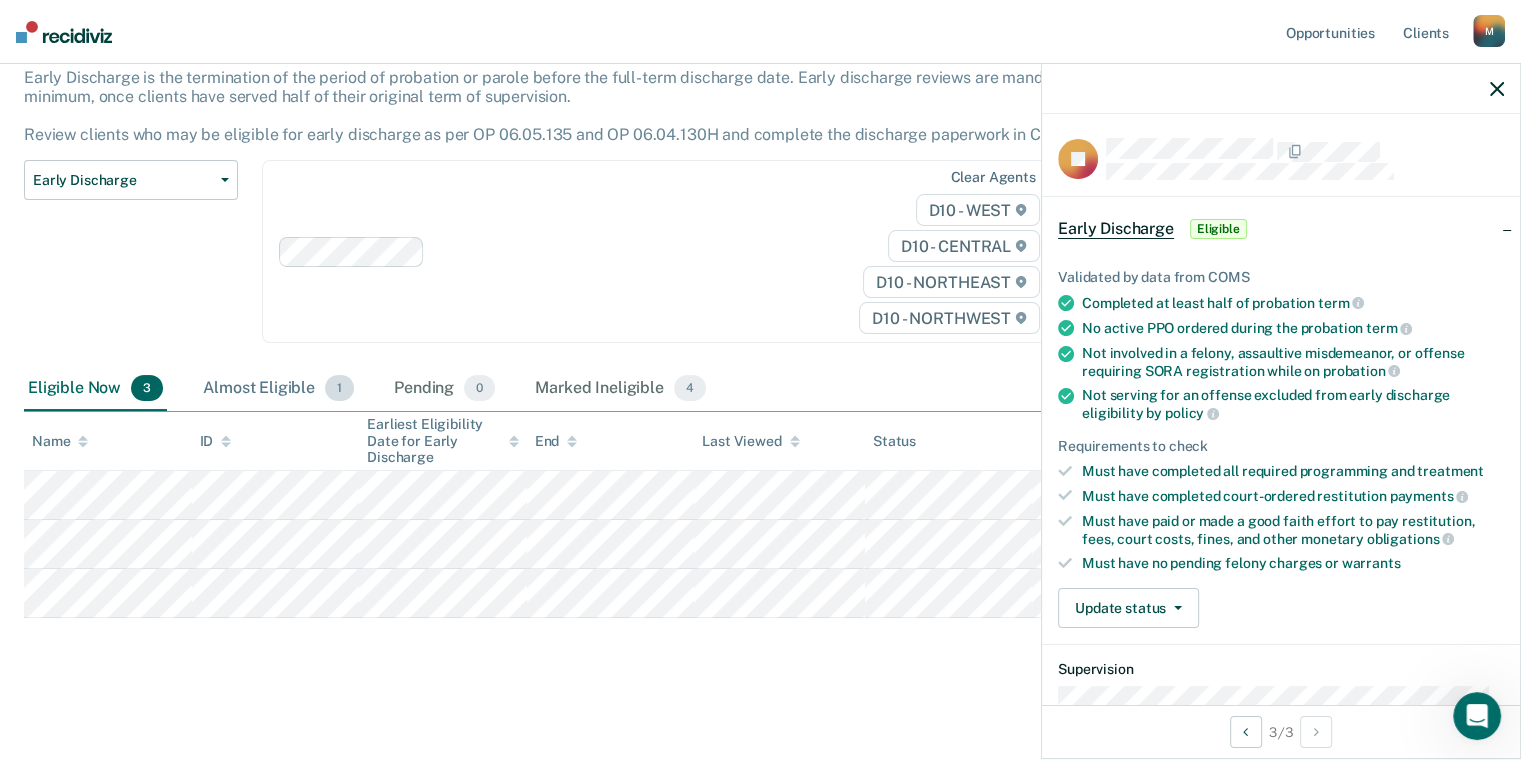 click on "Almost Eligible 1" at bounding box center (278, 389) 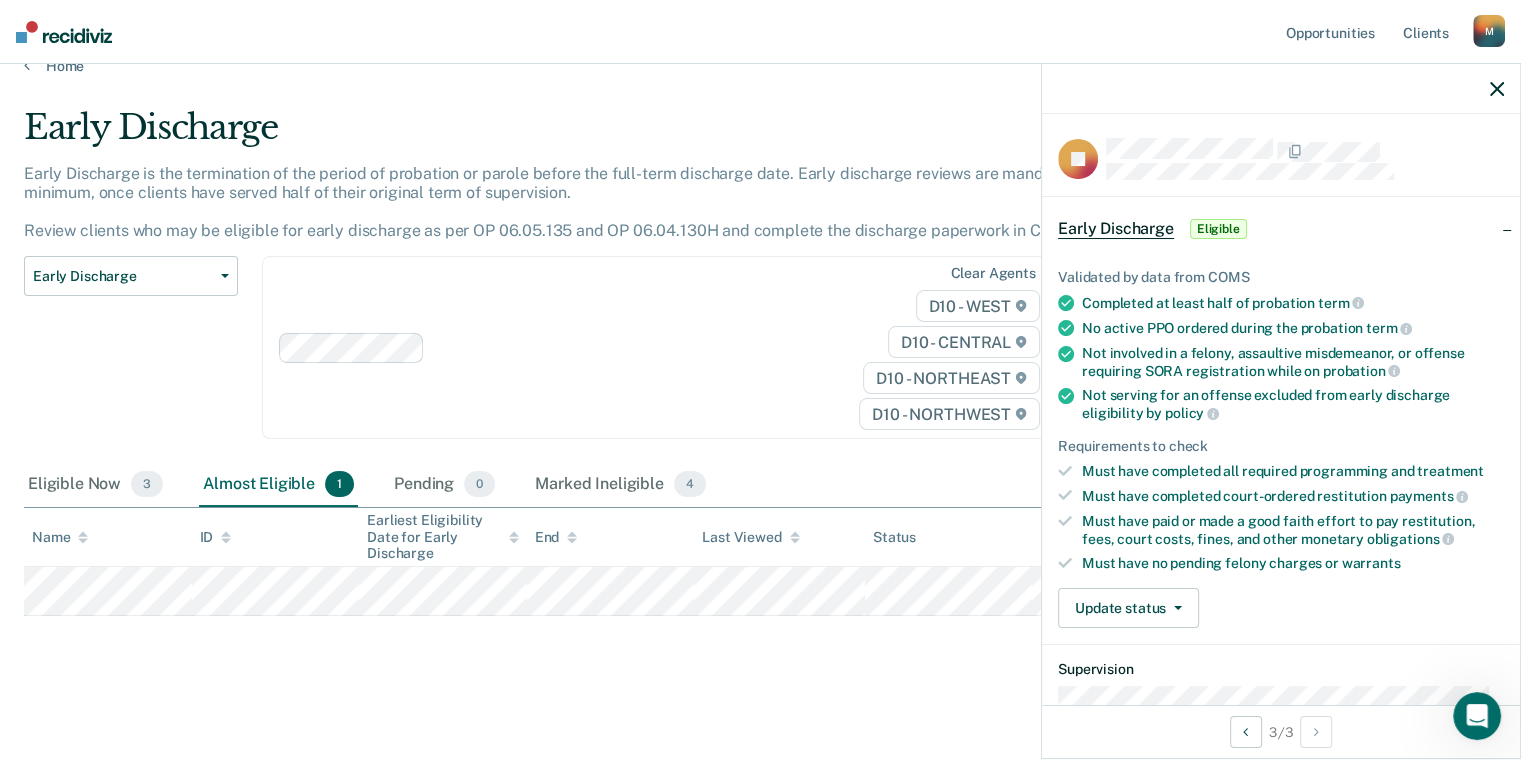 scroll, scrollTop: 28, scrollLeft: 0, axis: vertical 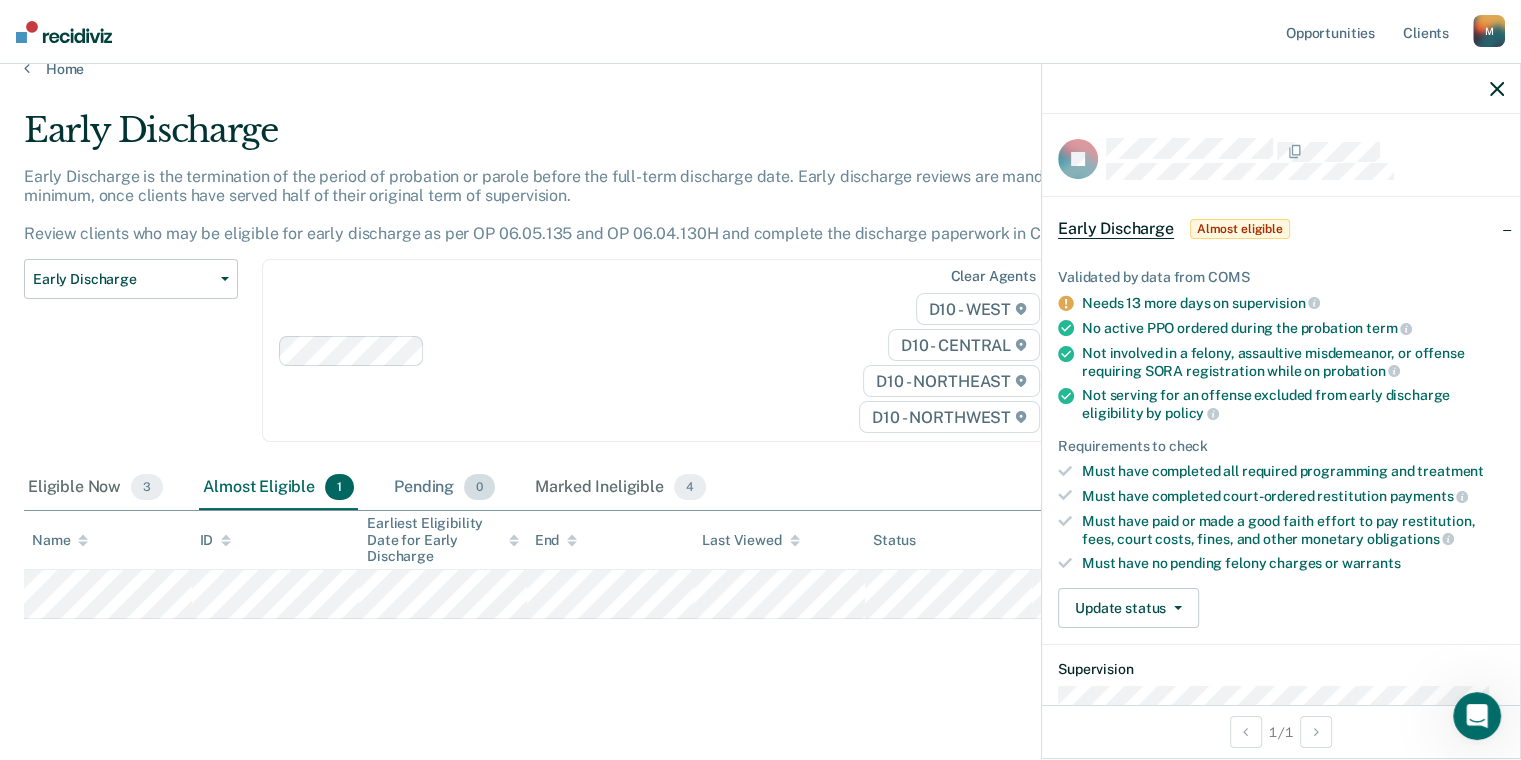 click on "Pending 0" at bounding box center [444, 488] 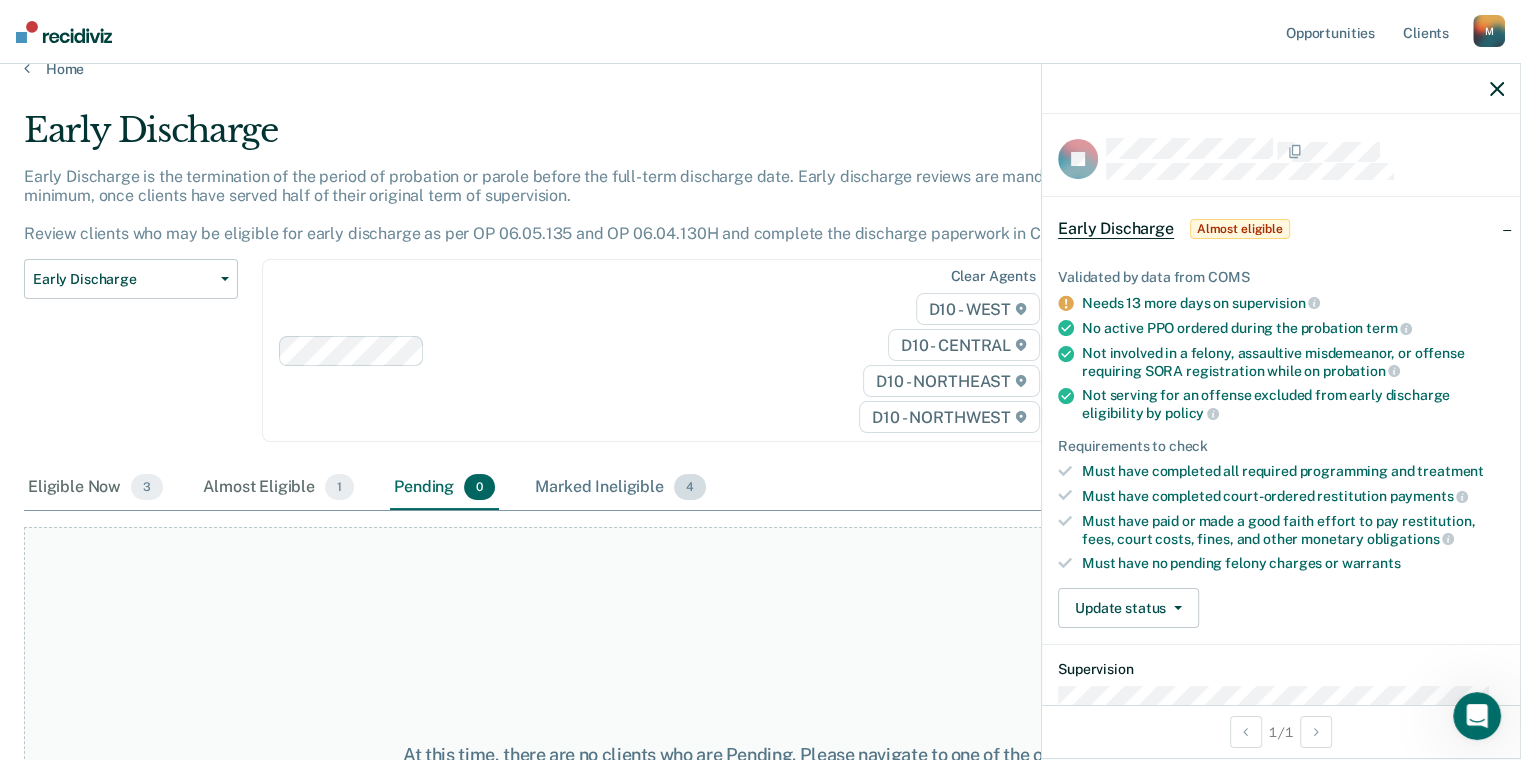 click on "Marked Ineligible 4" at bounding box center (620, 488) 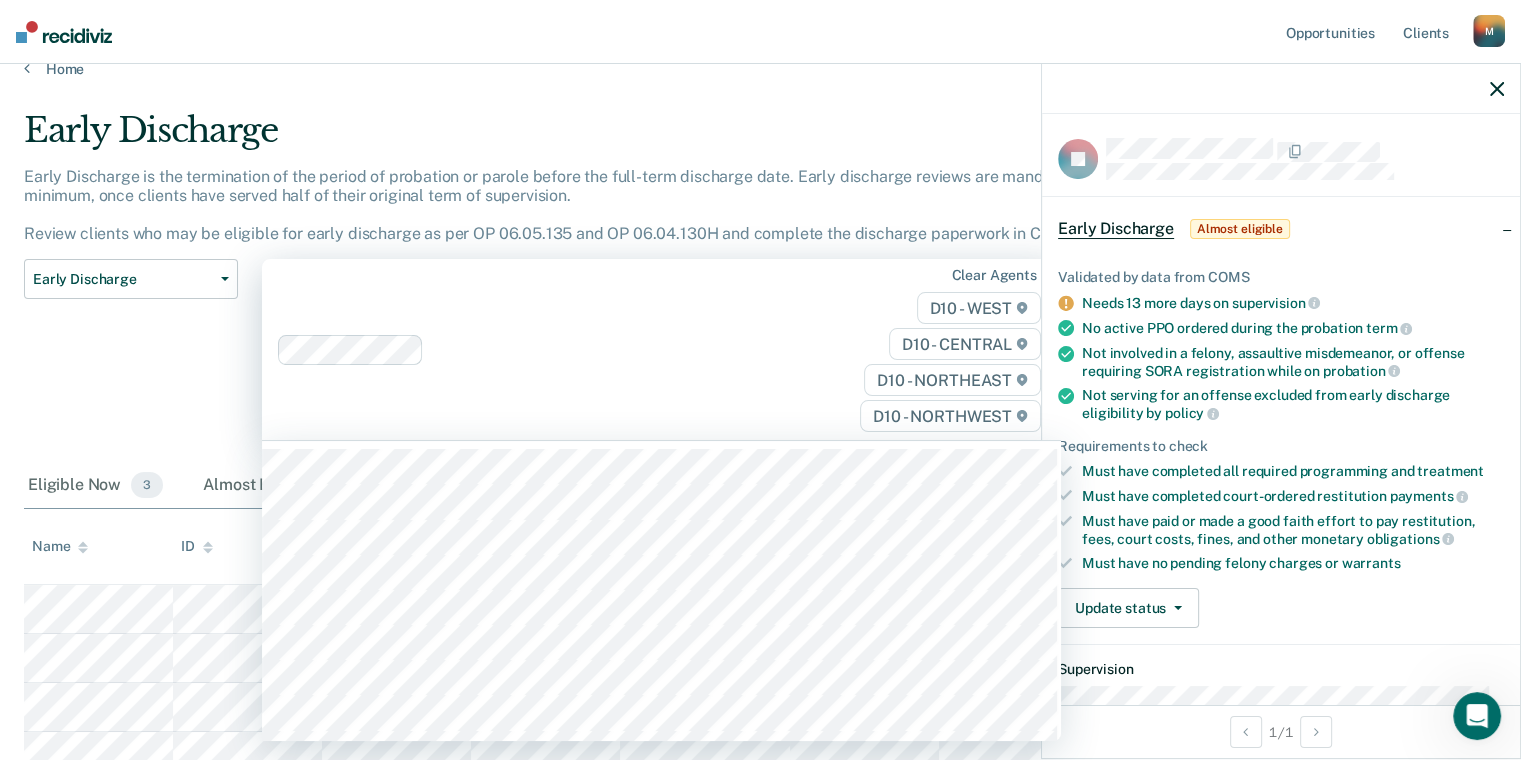 click on "Clear   agents D10 - WEST   D10 - CENTRAL   D10 - NORTHEAST   D10 - NORTHWEST" at bounding box center (661, 349) 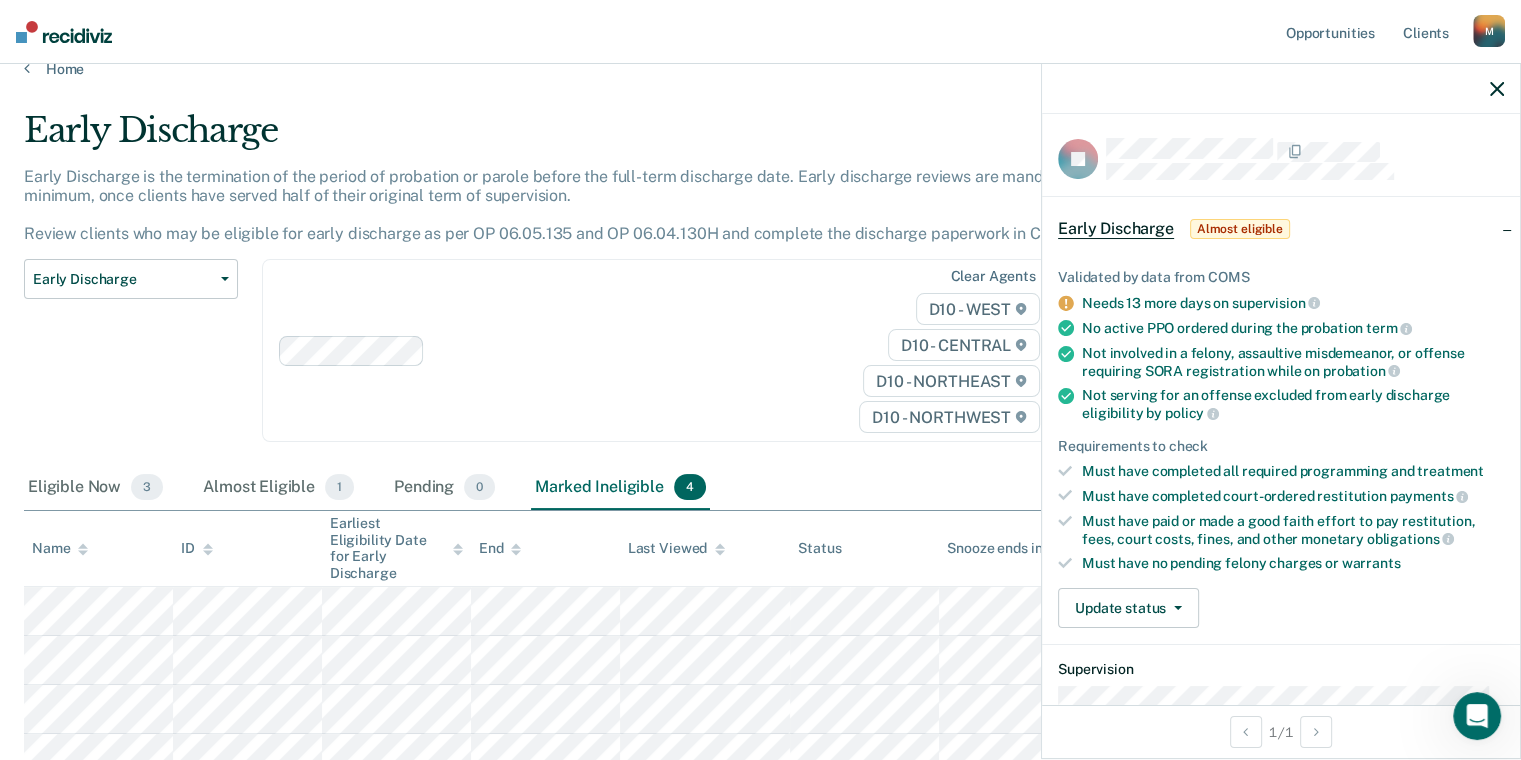 click on "Early Discharge Classification Review Early Discharge Minimum Telephone Reporting Overdue for Discharge Supervision Level Mismatch" at bounding box center [131, 362] 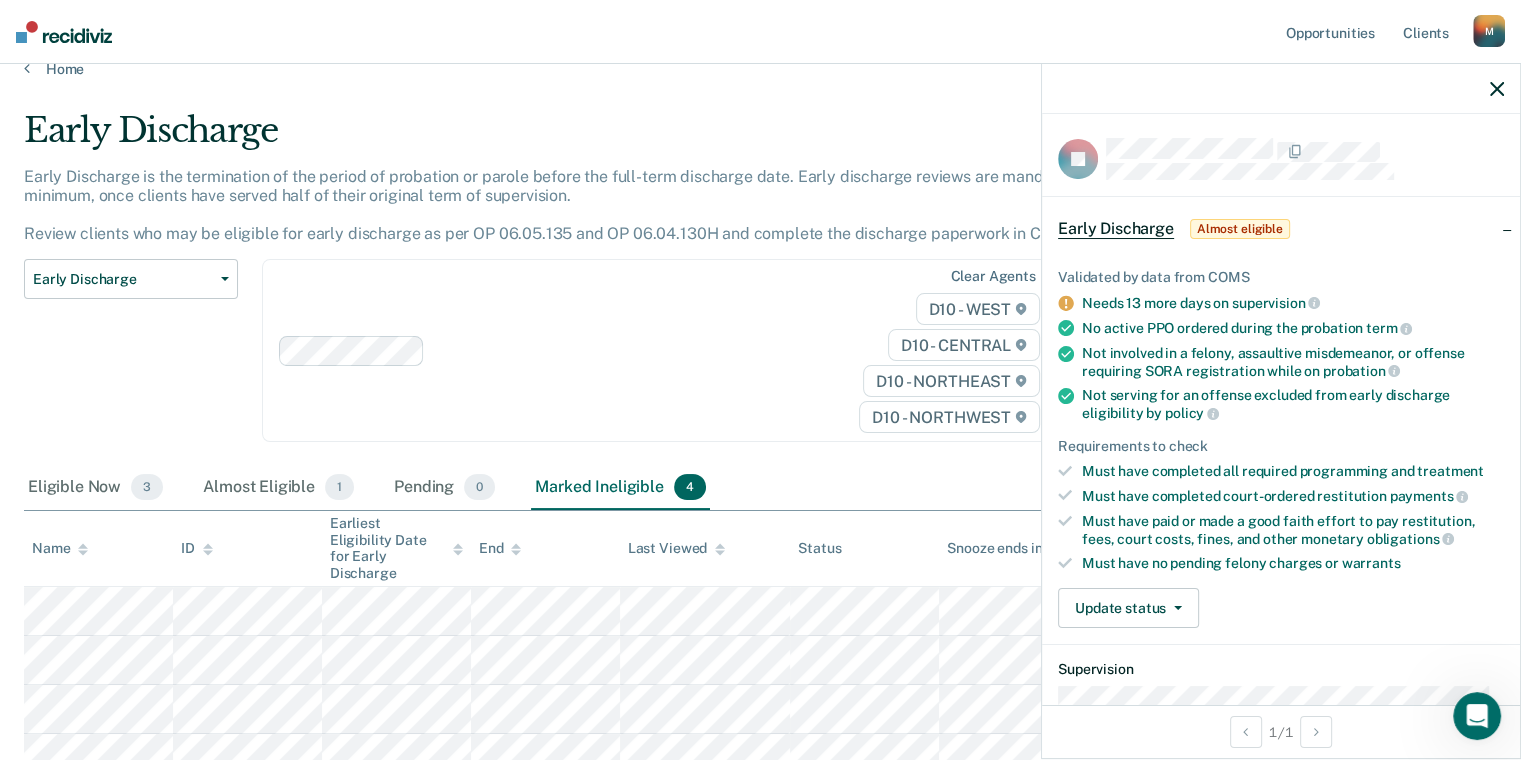 click 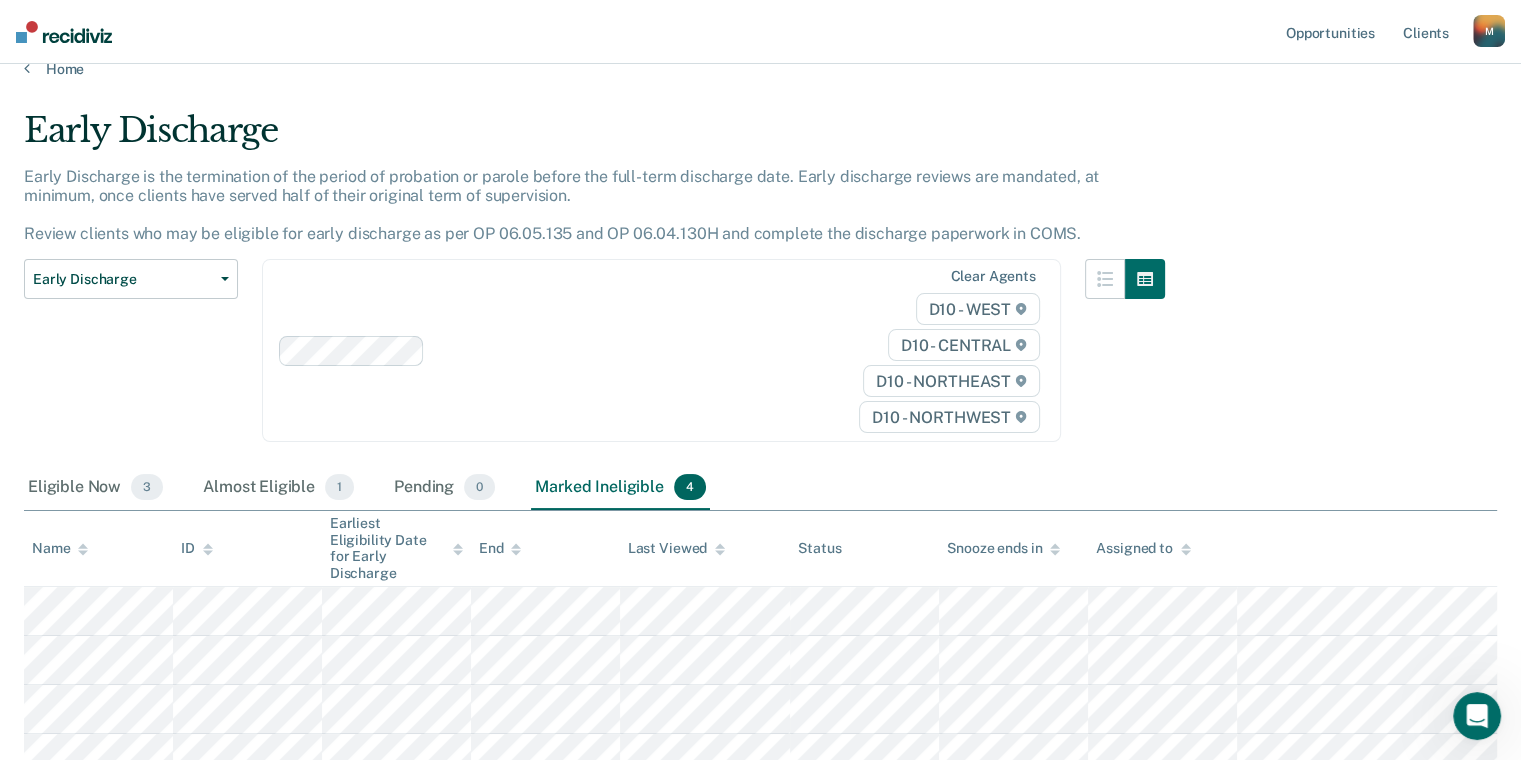 scroll, scrollTop: 176, scrollLeft: 0, axis: vertical 